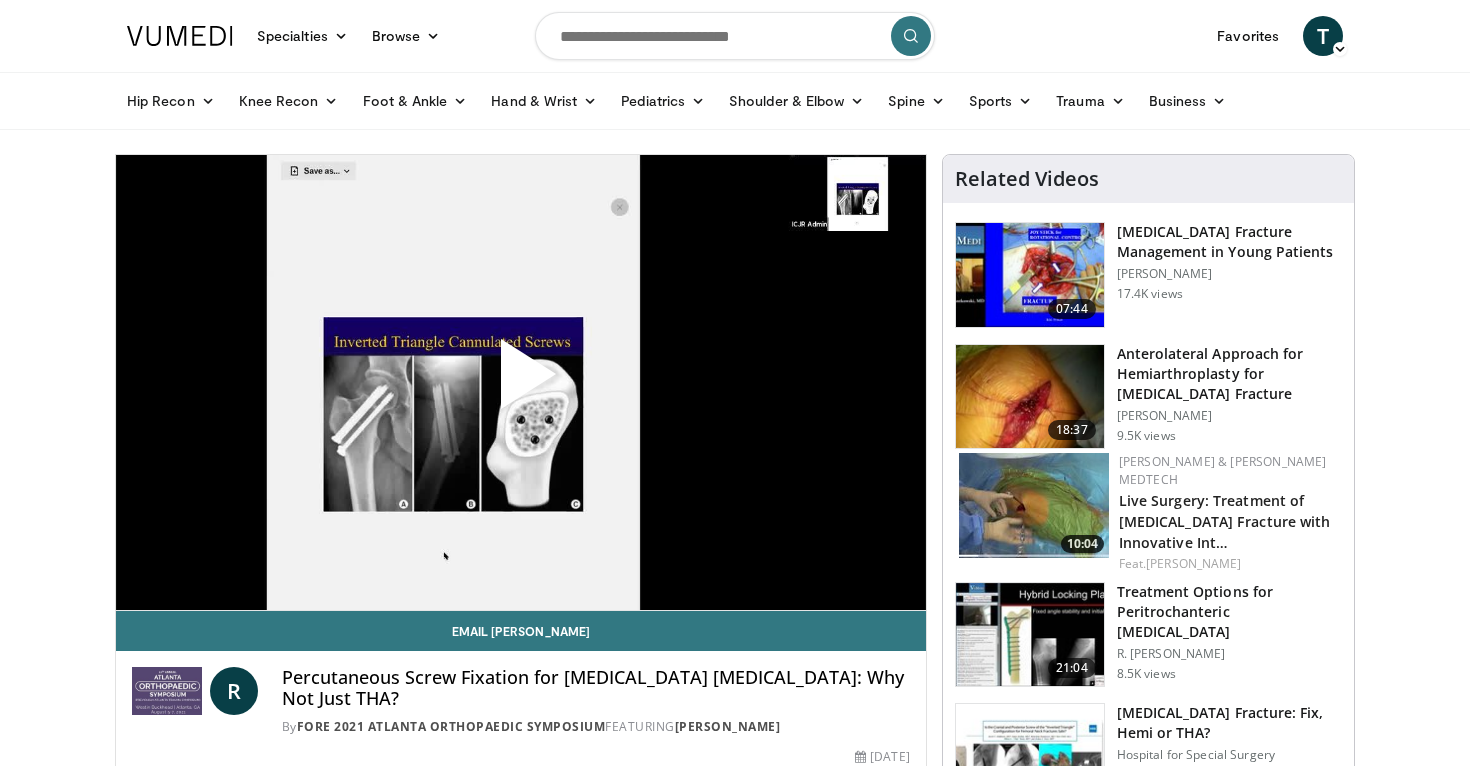 scroll, scrollTop: 0, scrollLeft: 0, axis: both 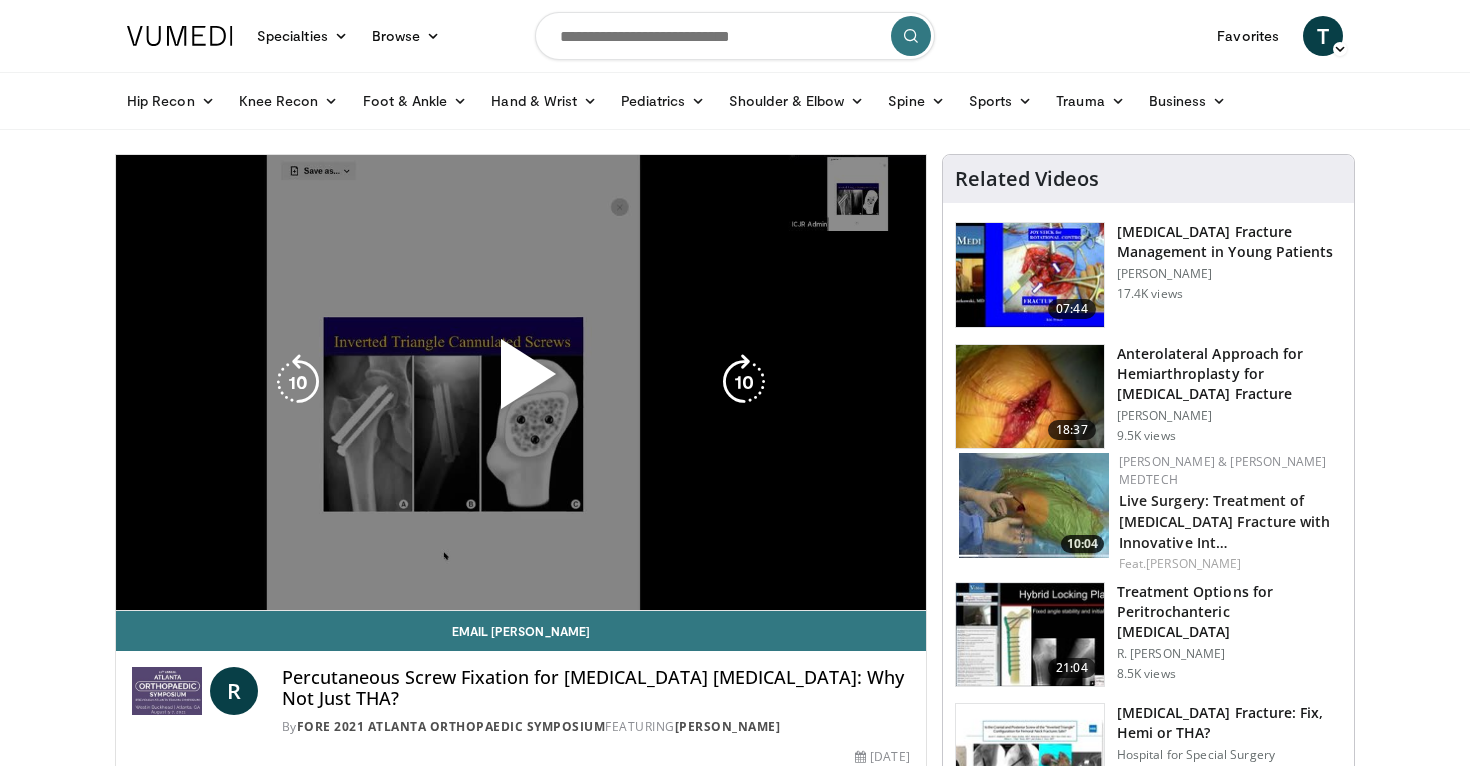 click on "10 seconds
Tap to unmute" at bounding box center (521, 382) 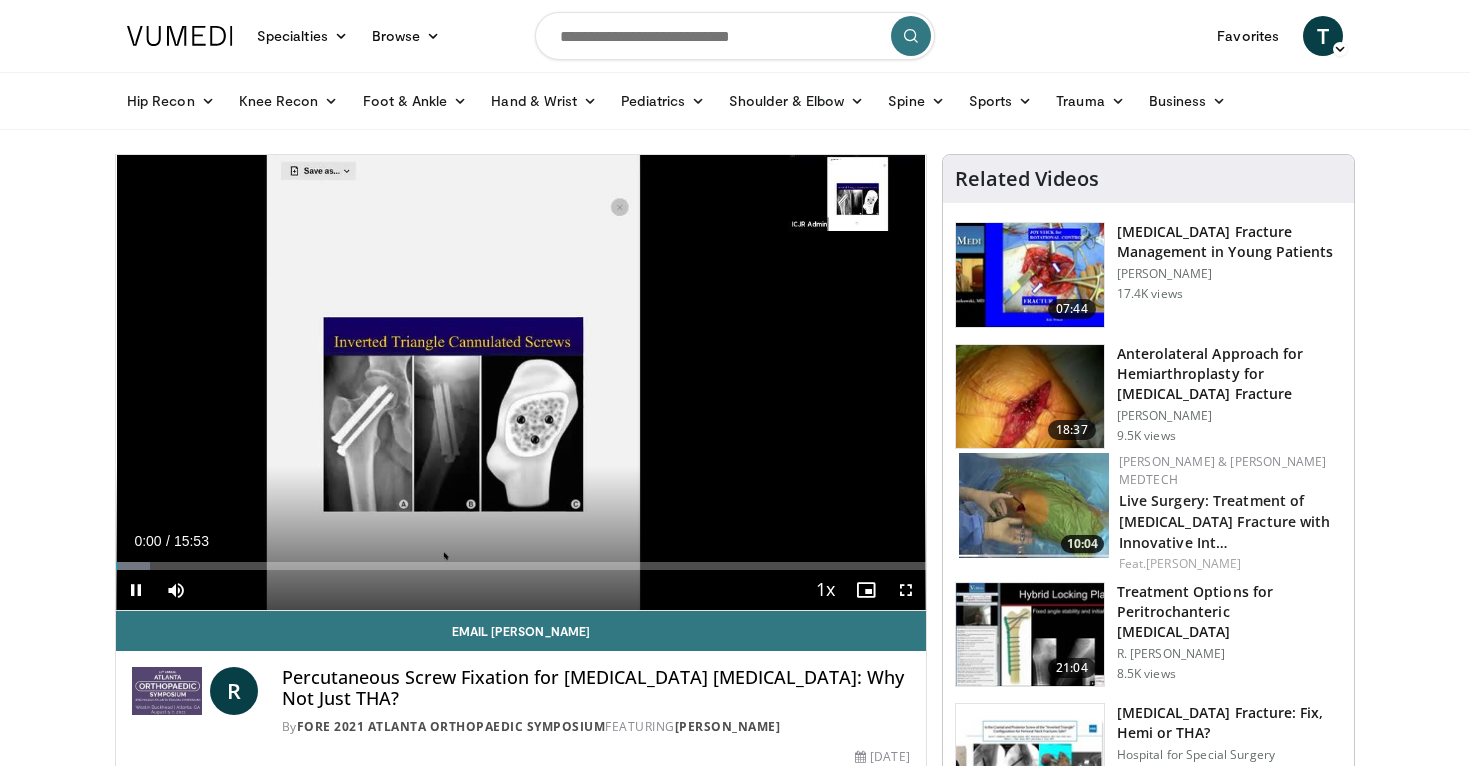 scroll, scrollTop: 0, scrollLeft: 0, axis: both 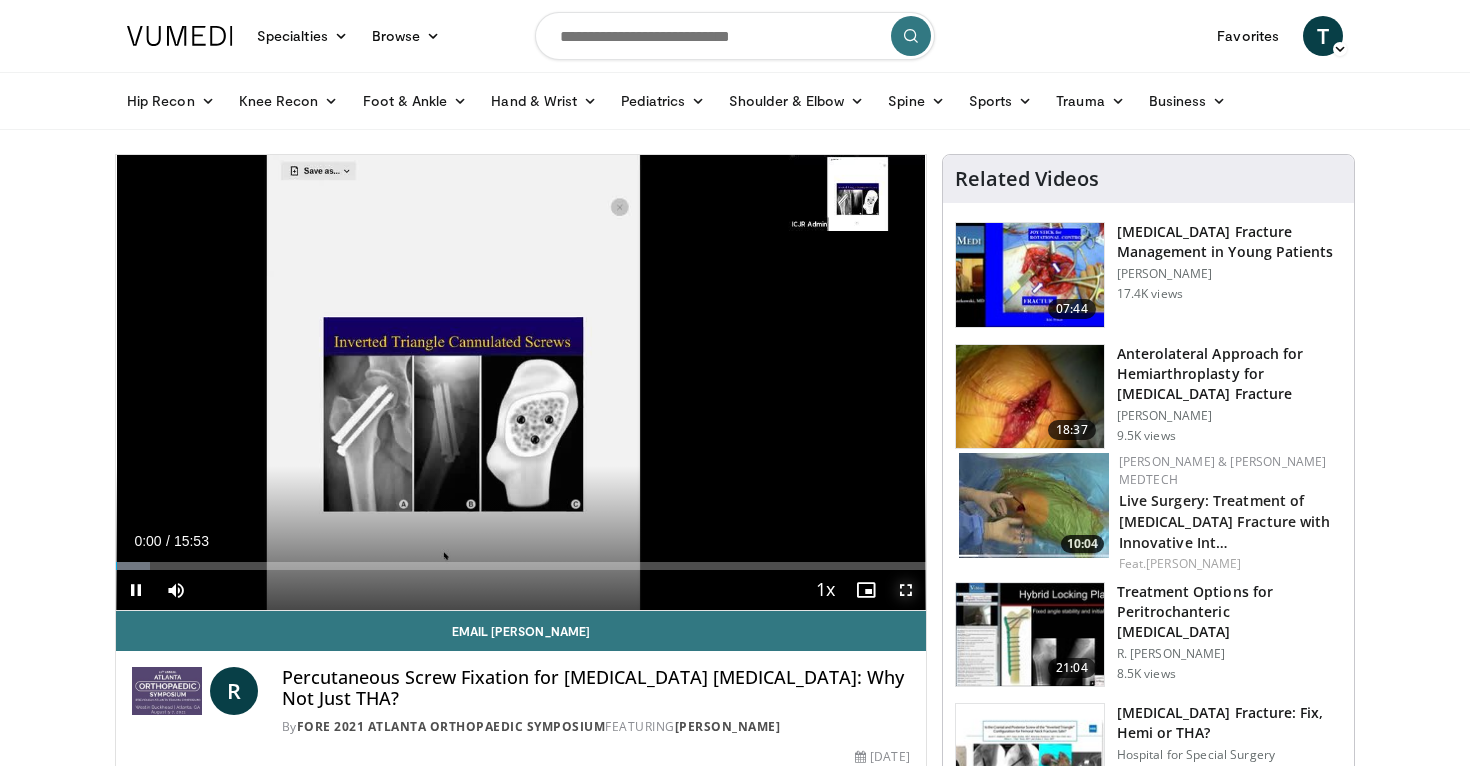click at bounding box center [906, 590] 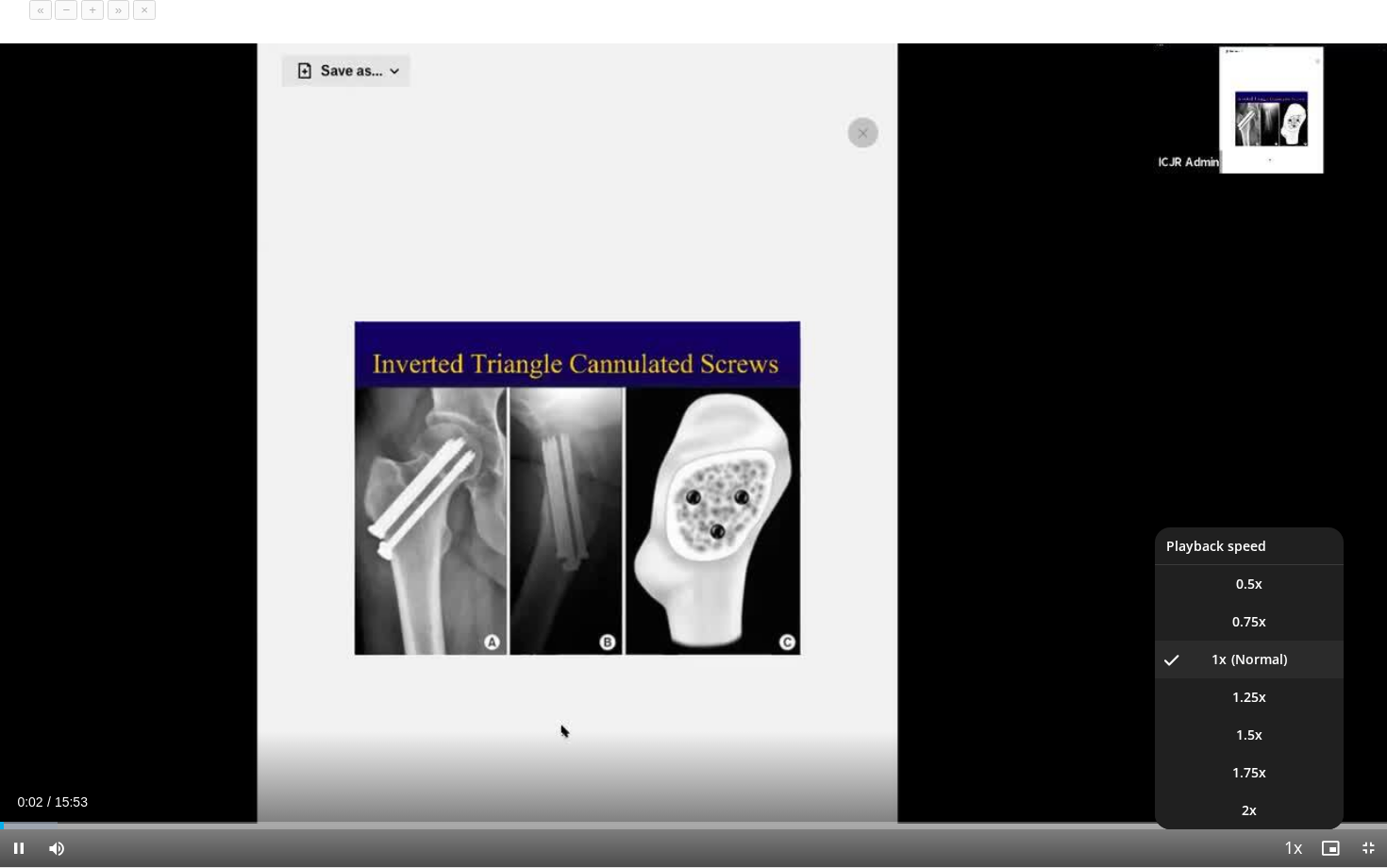 click at bounding box center (1293, 849) 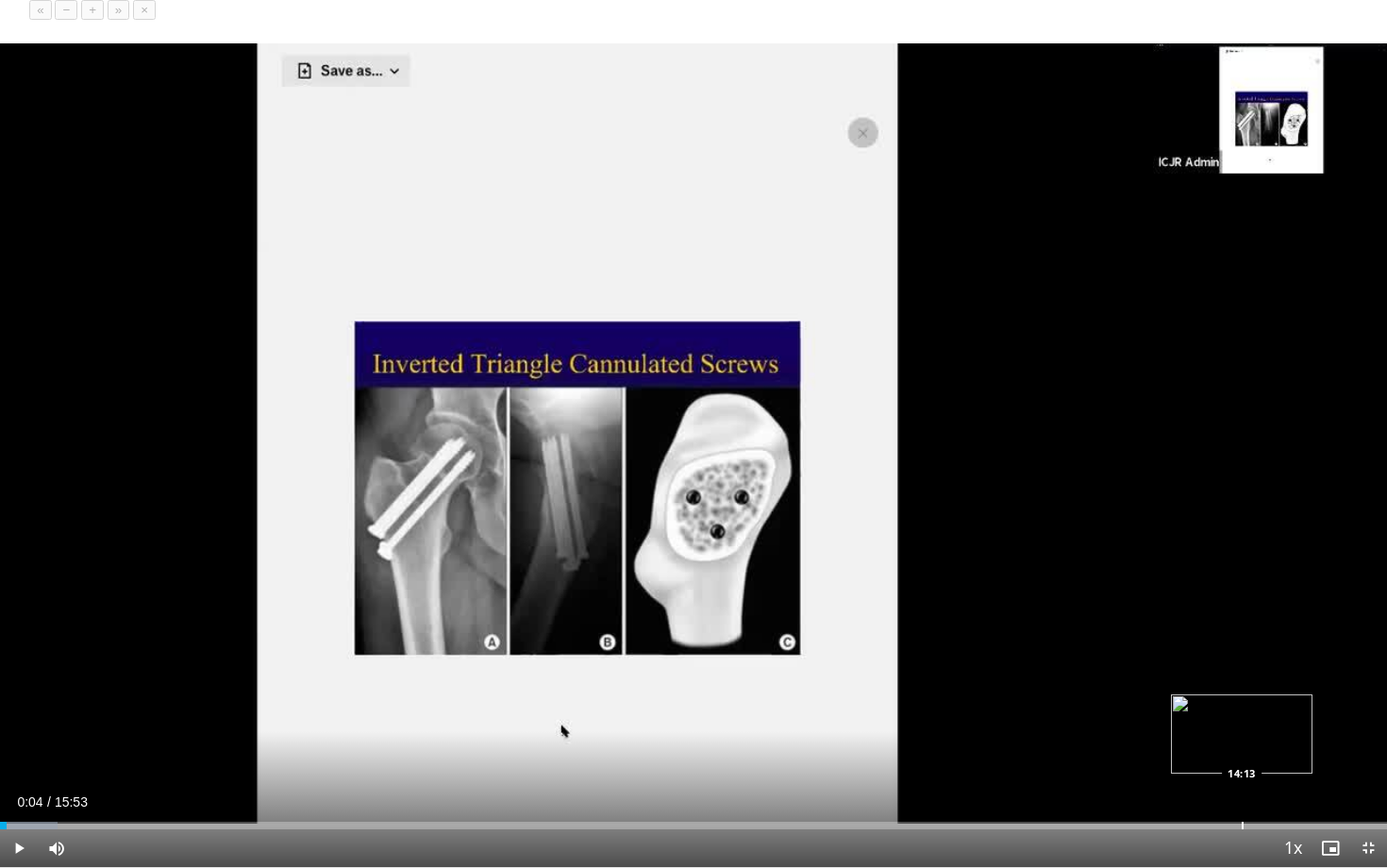 click on "Loaded :  4.16% 00:04 14:13" at bounding box center [694, 820] 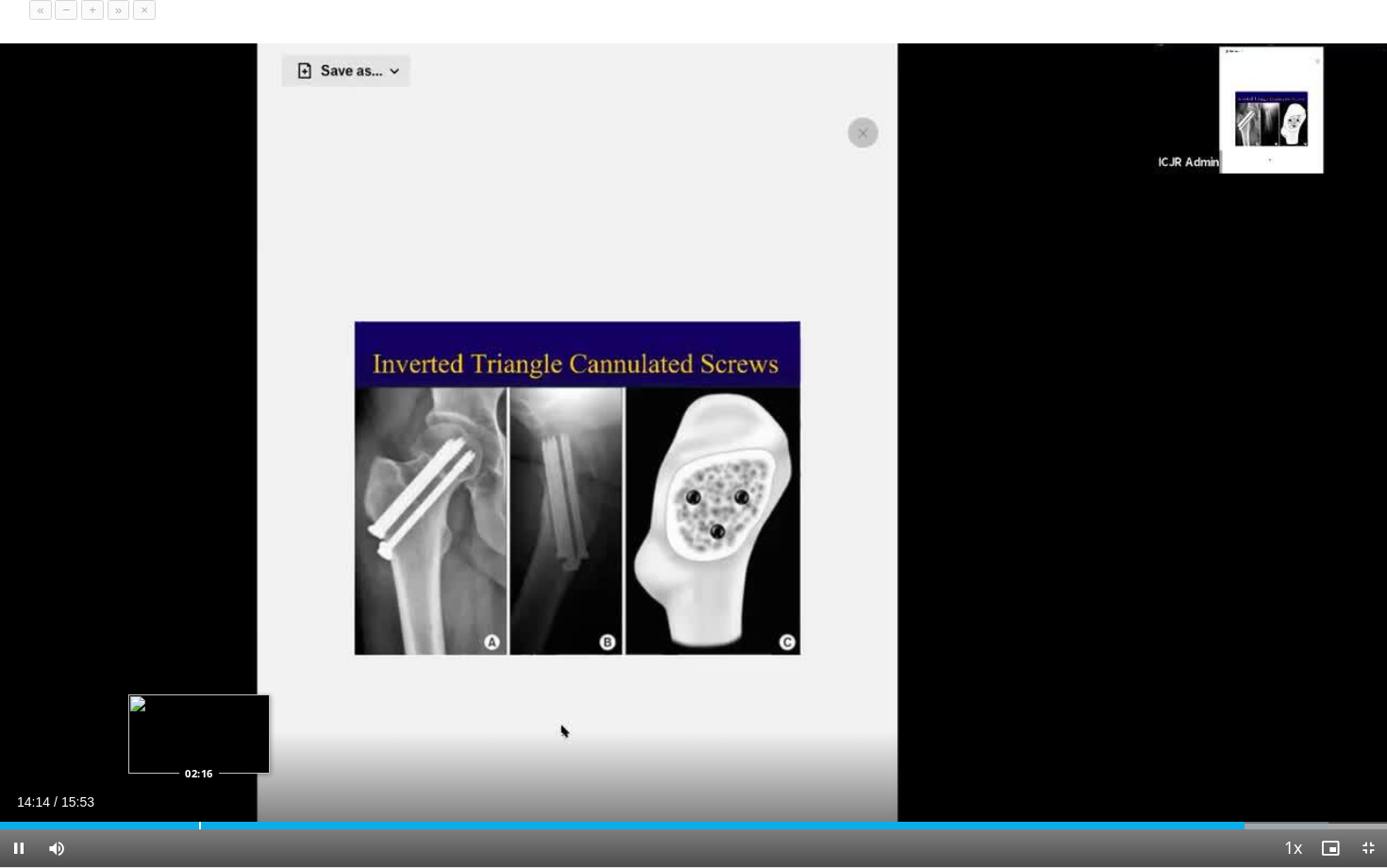 click at bounding box center (200, 826) 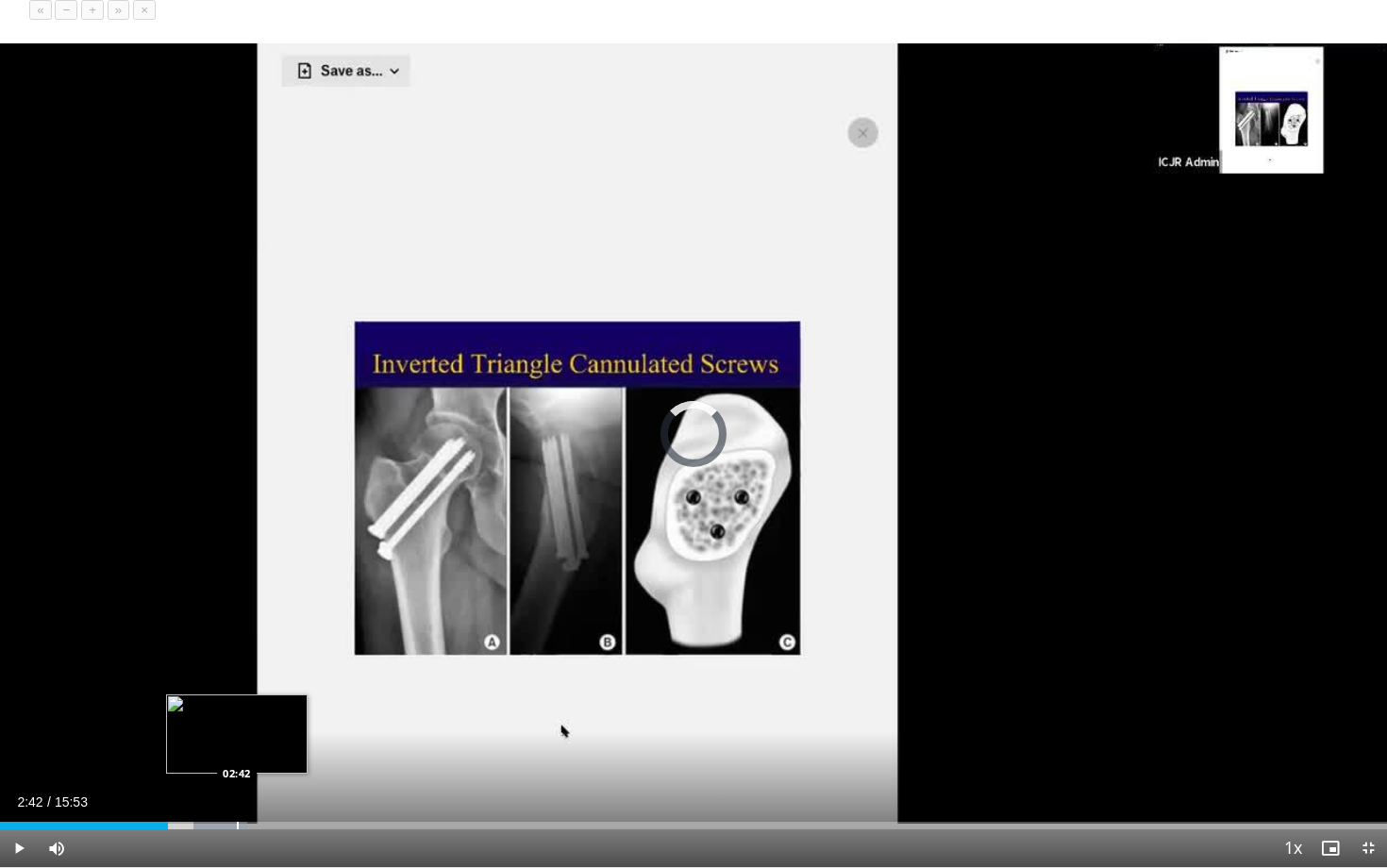 click on "Loaded :  17.84% 01:55 02:42" at bounding box center [694, 820] 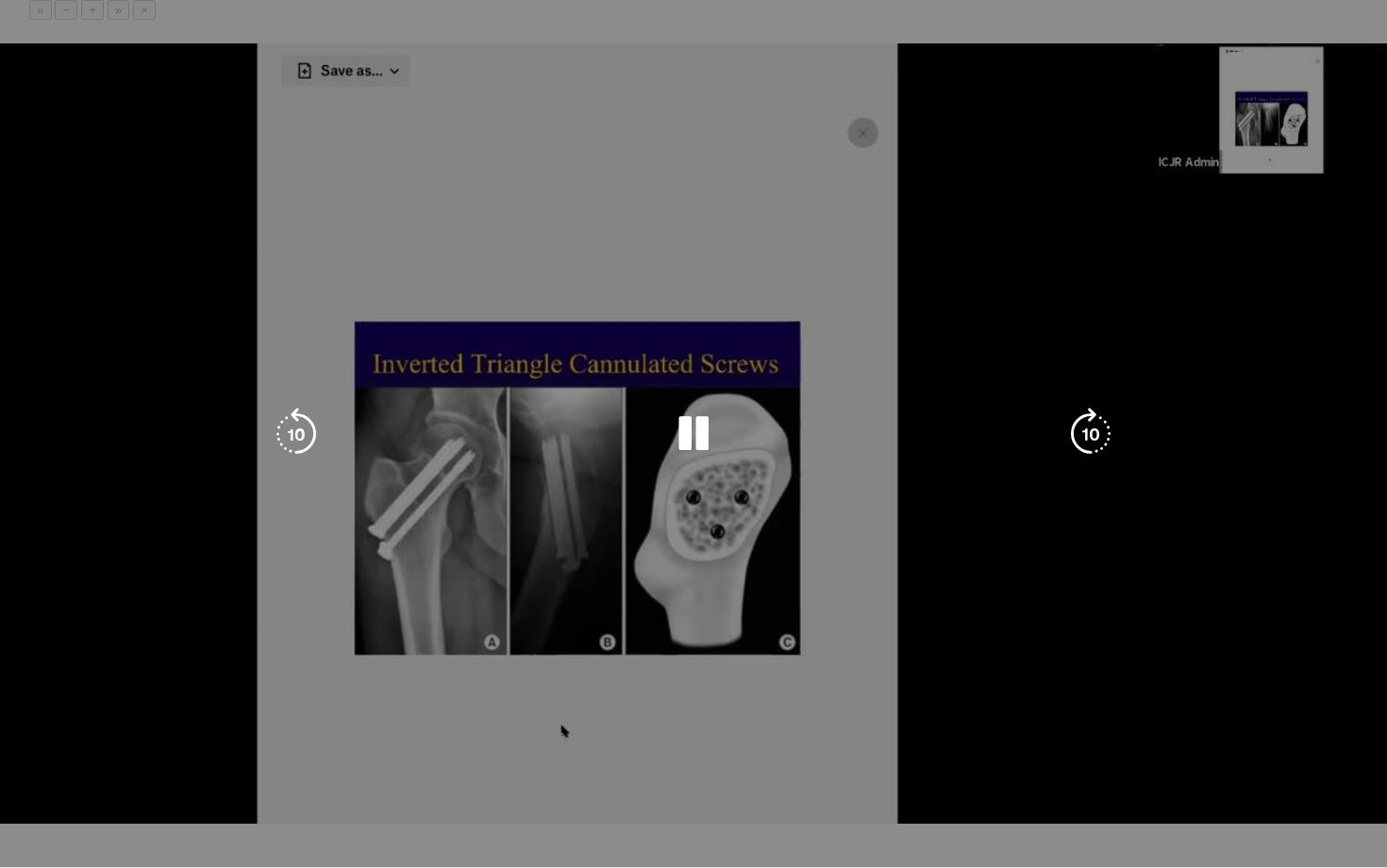 click on "**********" at bounding box center [694, 434] 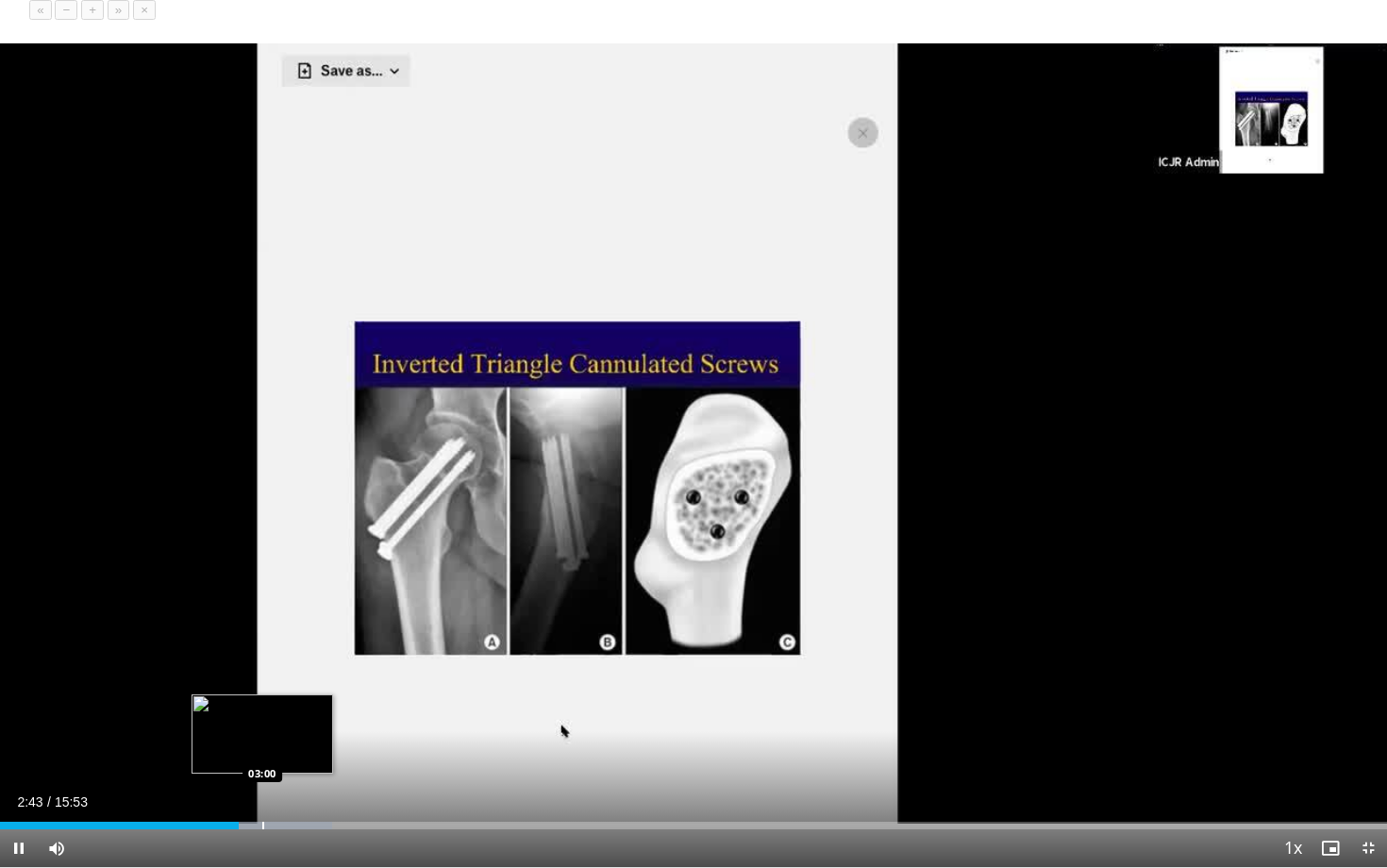 click on "Loaded :  23.93% 02:44 03:00" at bounding box center [694, 820] 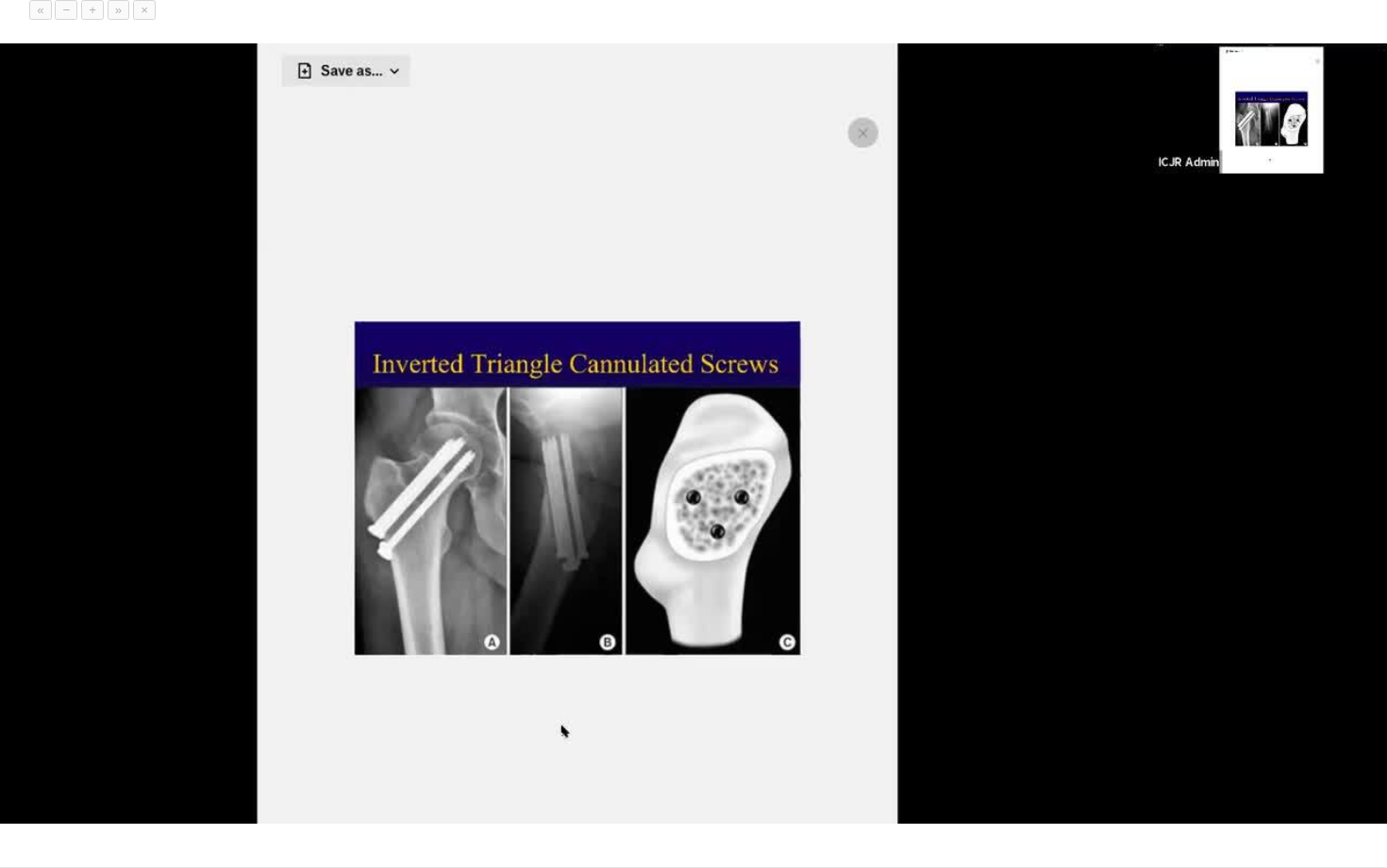 click on "Loaded :  23.93% 02:59 02:59" at bounding box center (694, 858) 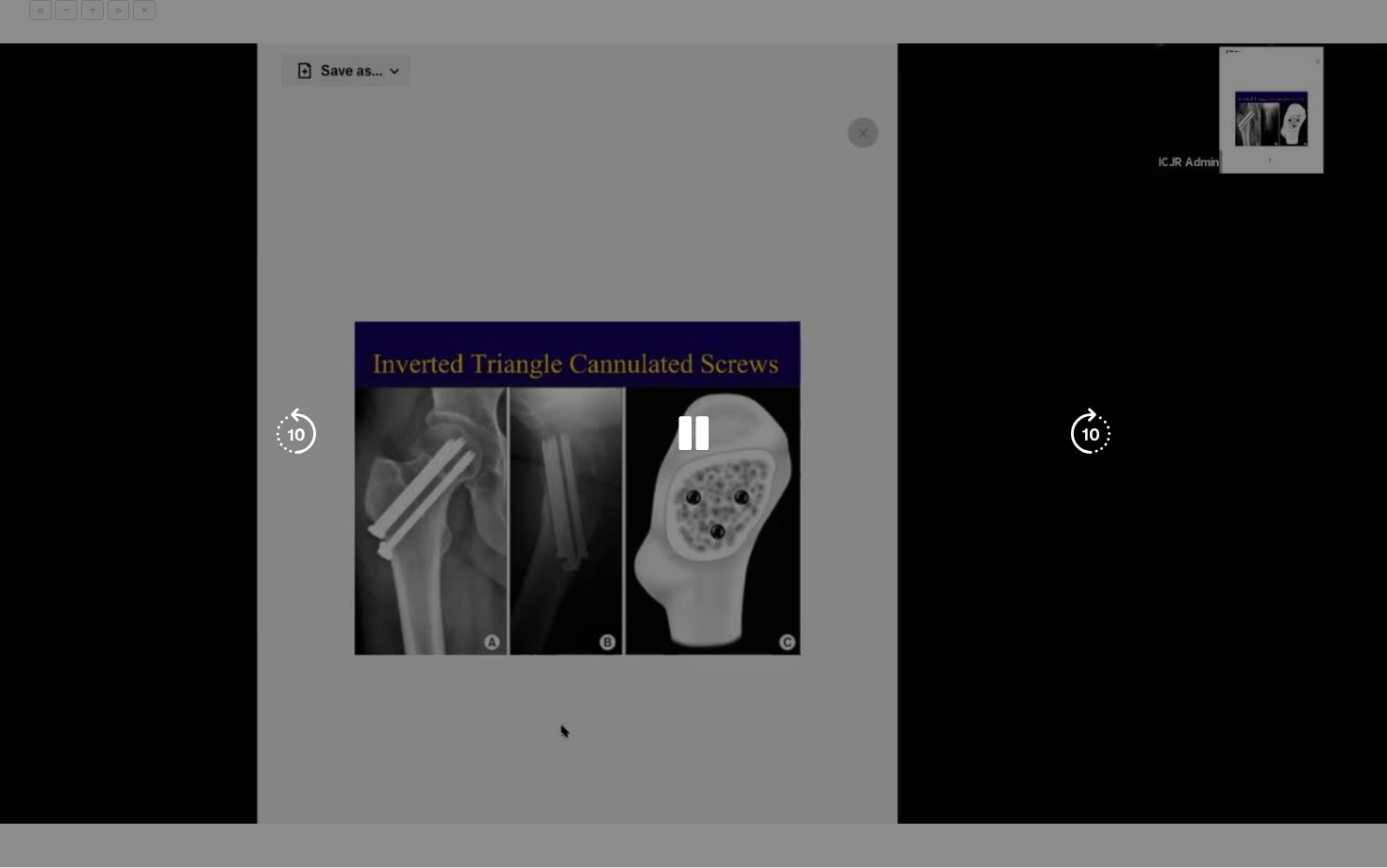 click on "10 seconds
Tap to unmute" at bounding box center [694, 433] 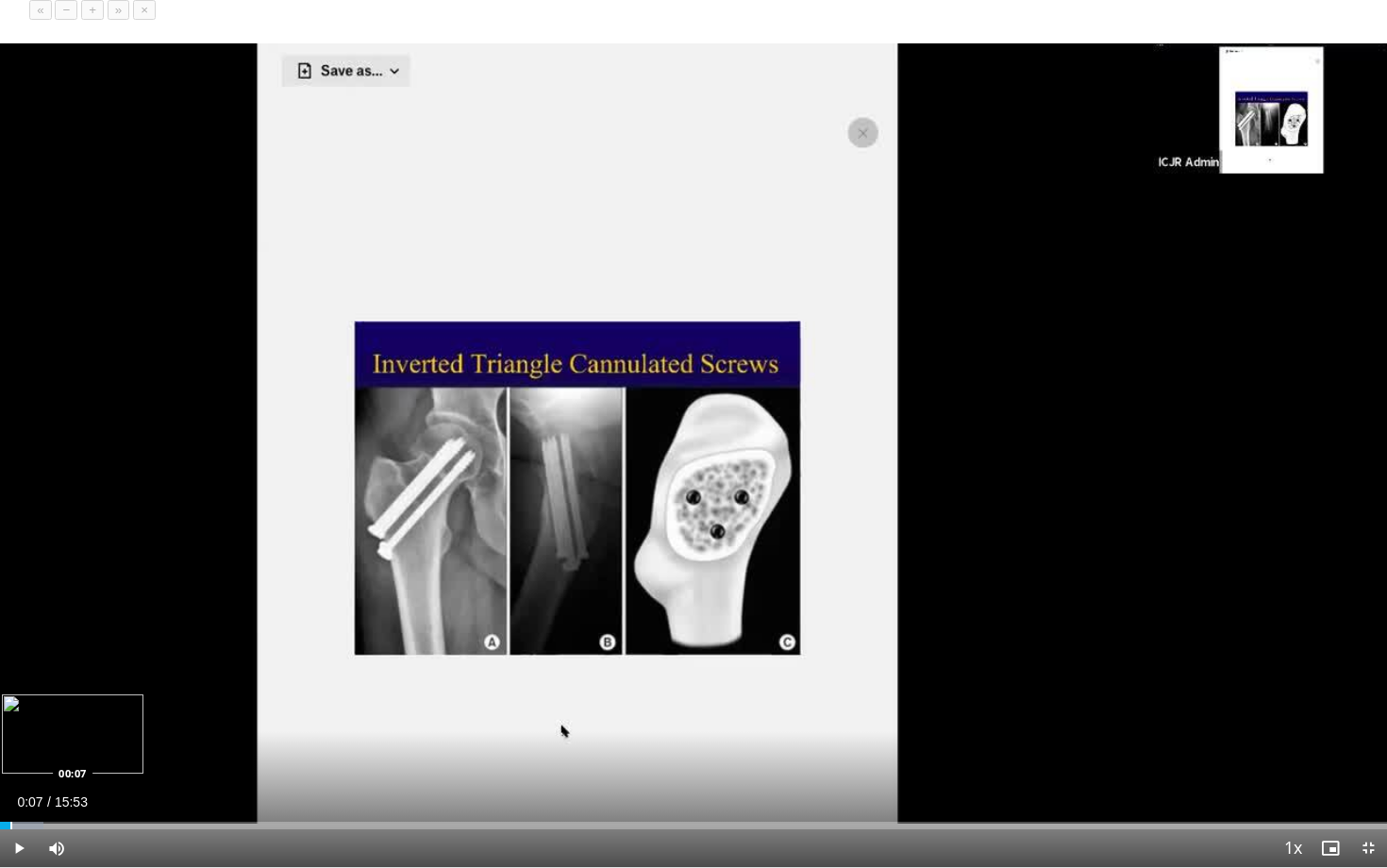 click on "Loaded :  3.15% 00:07 00:07" at bounding box center (694, 826) 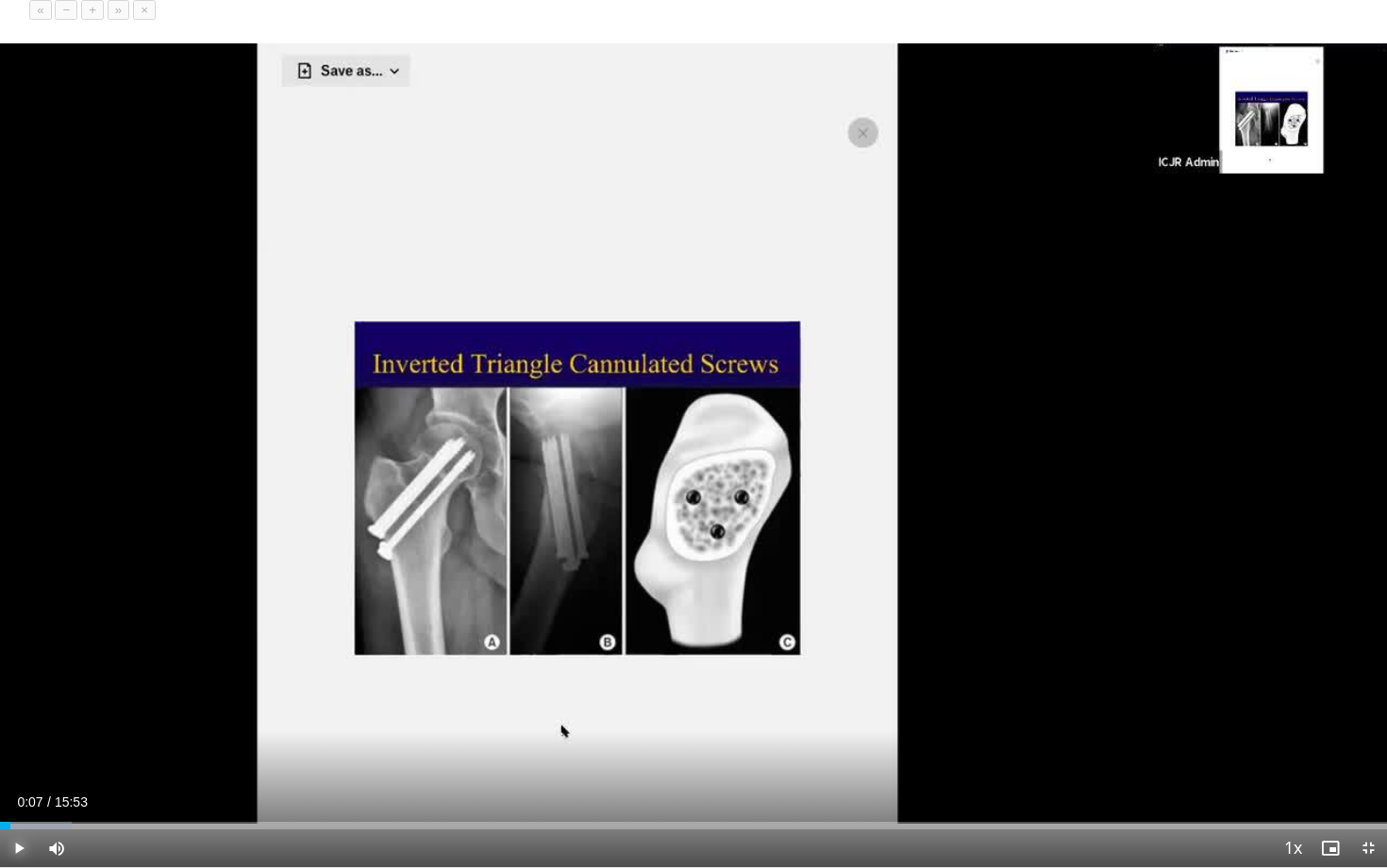 click at bounding box center (19, 848) 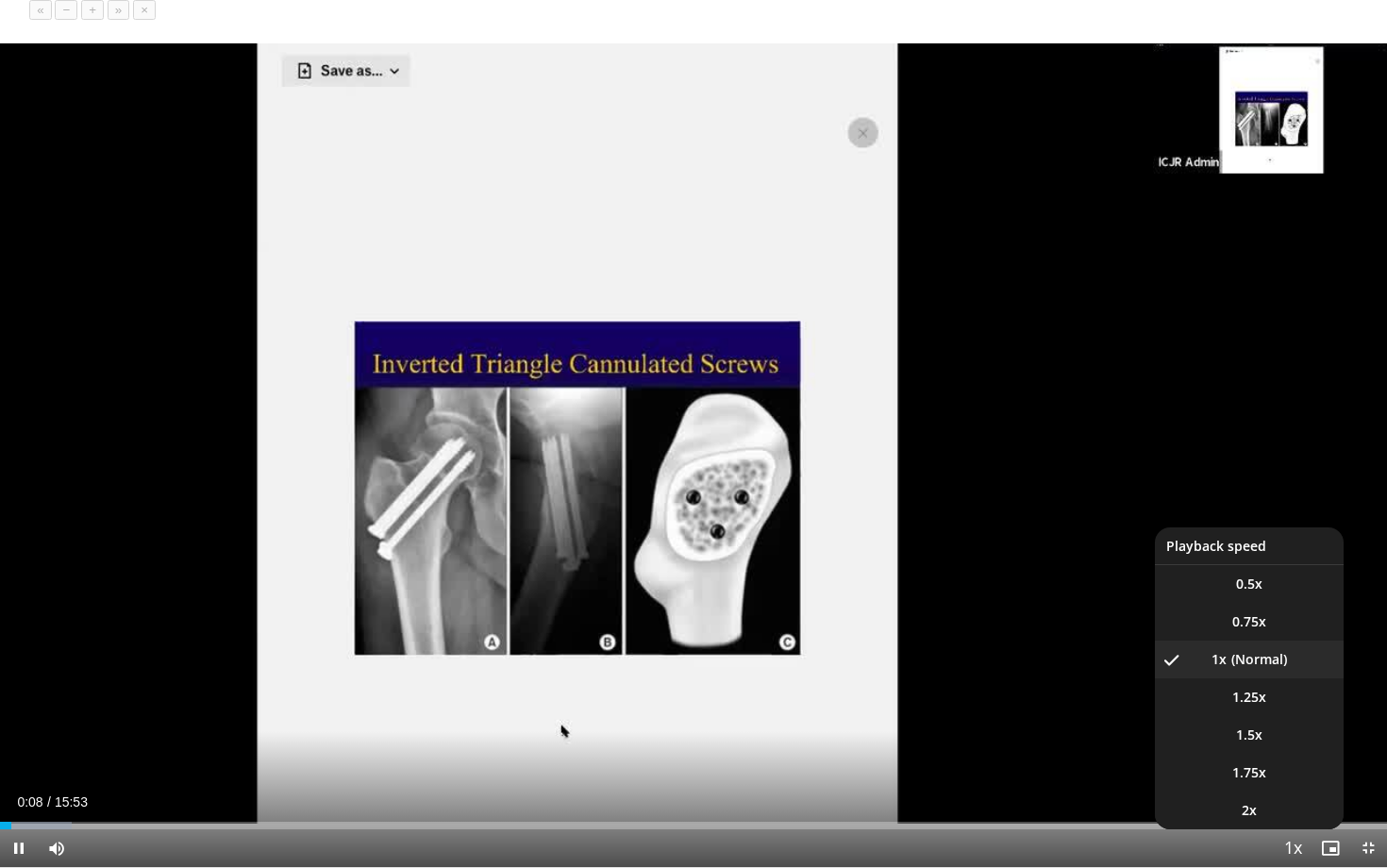 click at bounding box center (1293, 849) 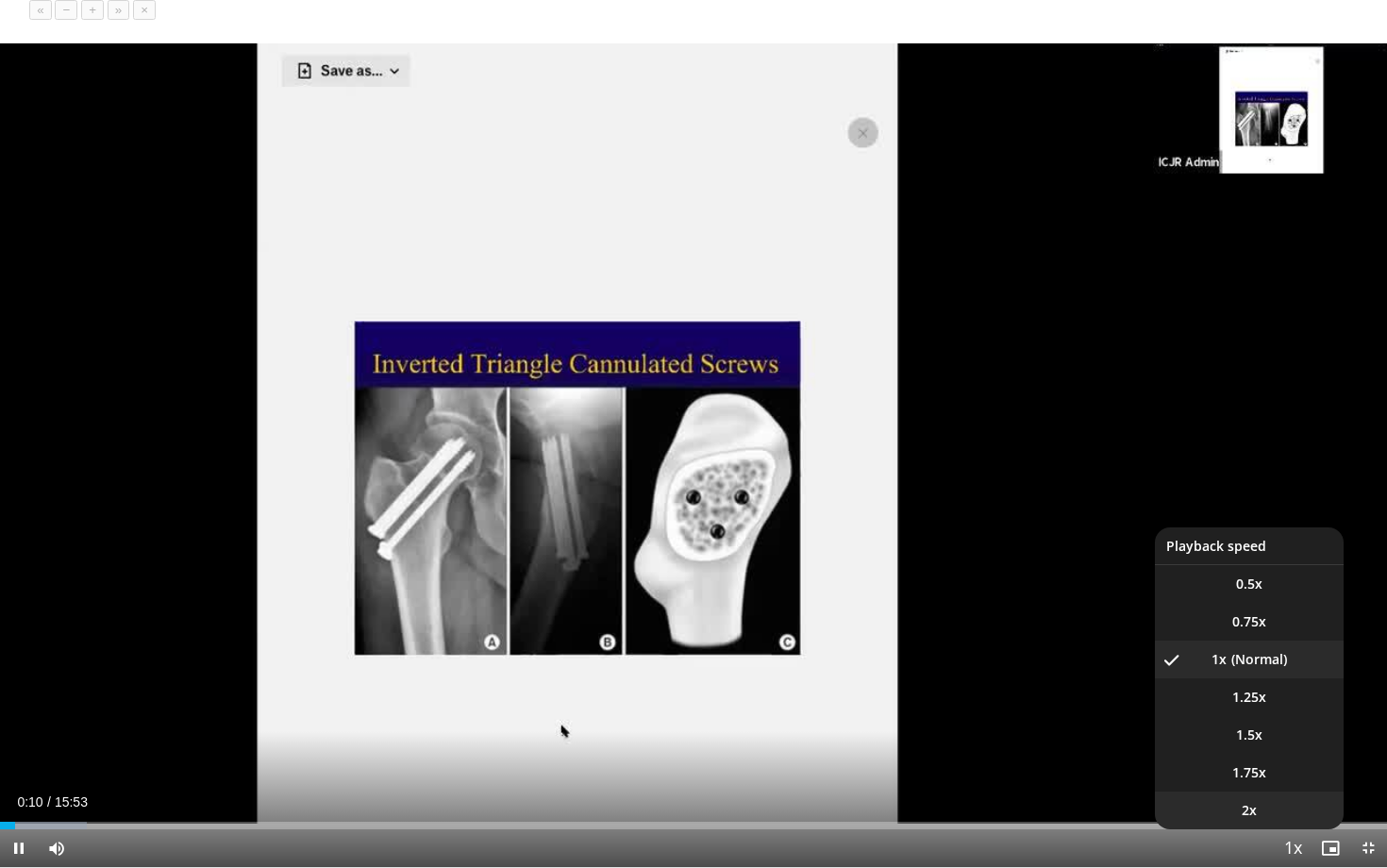 click on "2x" at bounding box center (1249, 810) 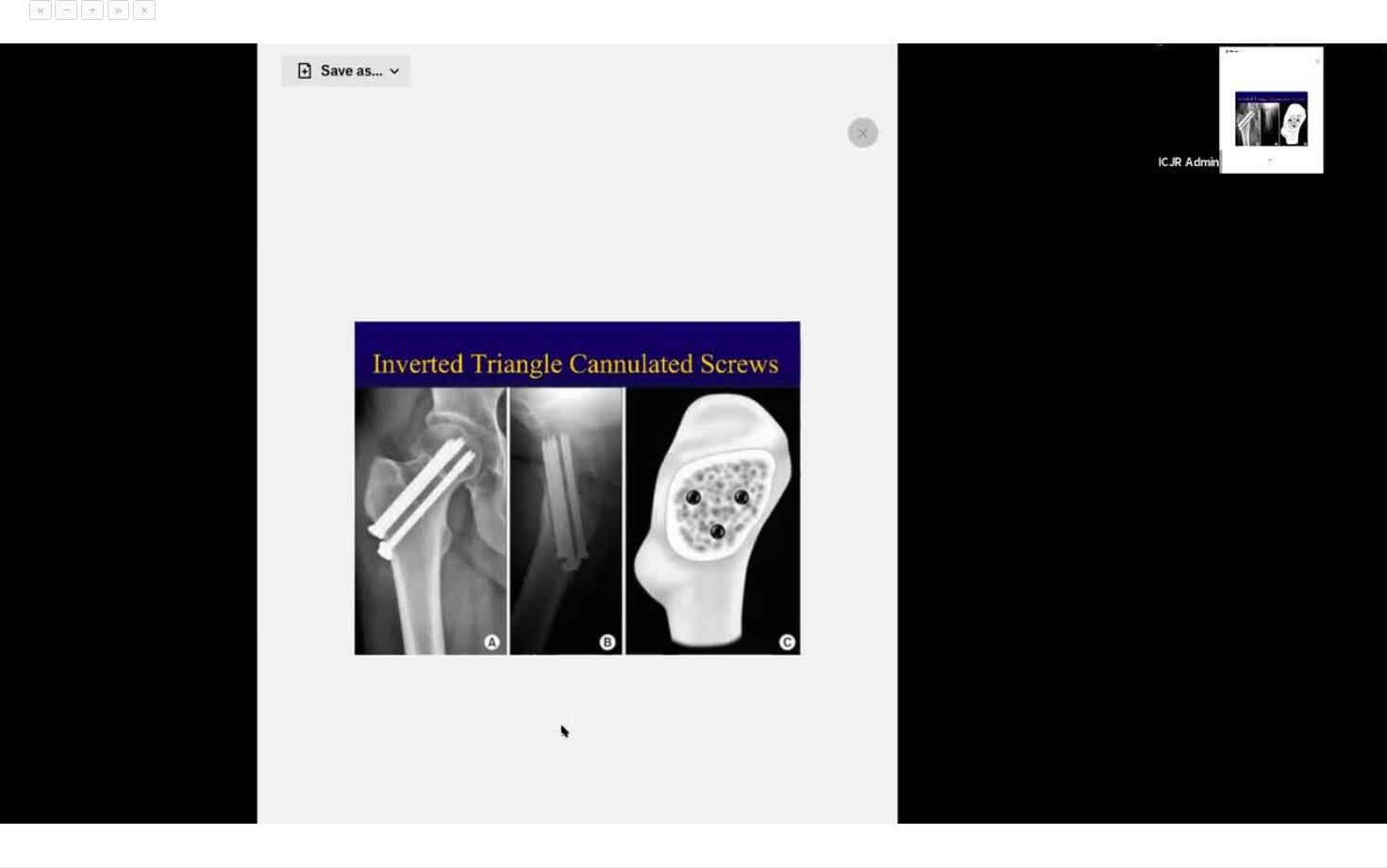 type 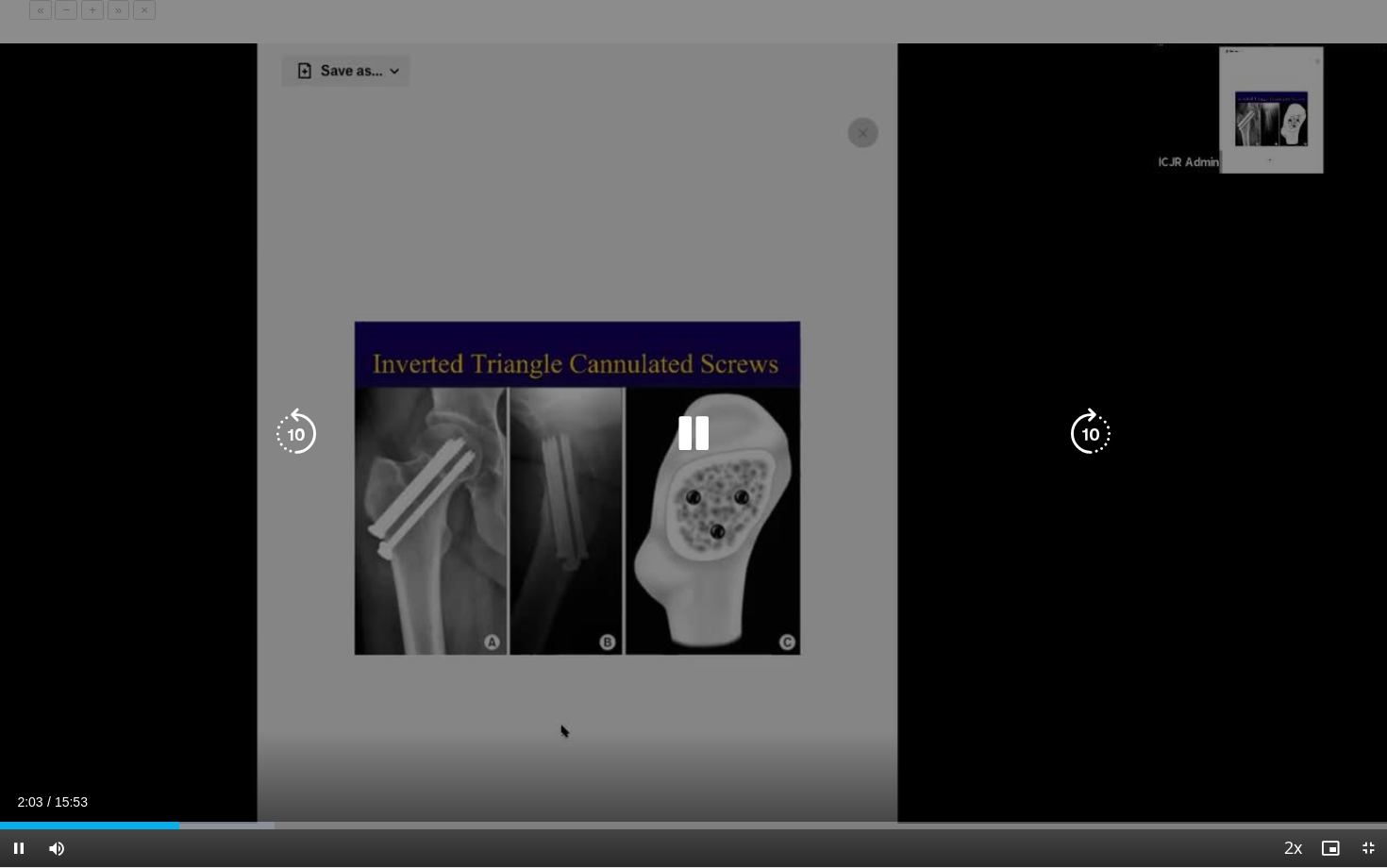 click on "10 seconds
Tap to unmute" at bounding box center (694, 433) 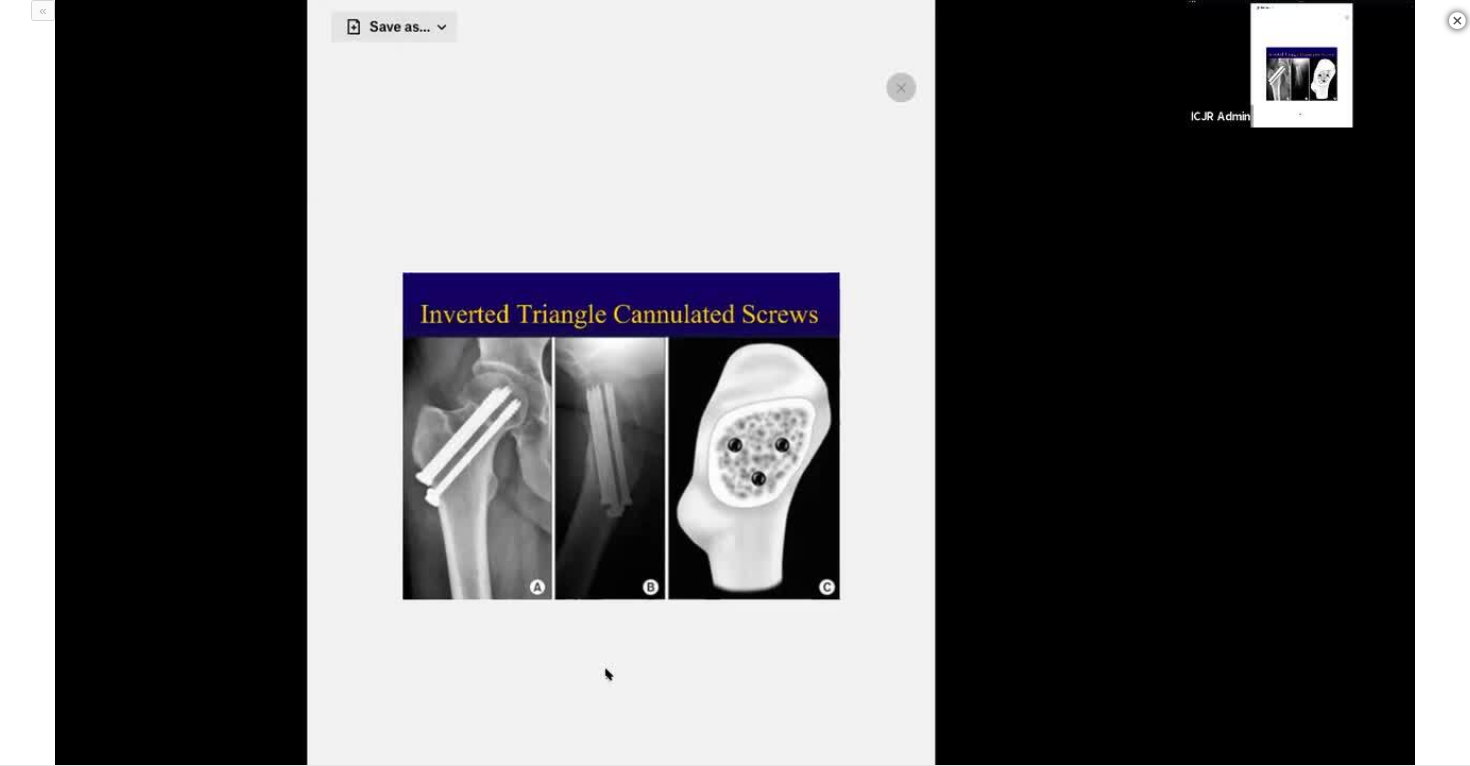 scroll, scrollTop: 750, scrollLeft: 0, axis: vertical 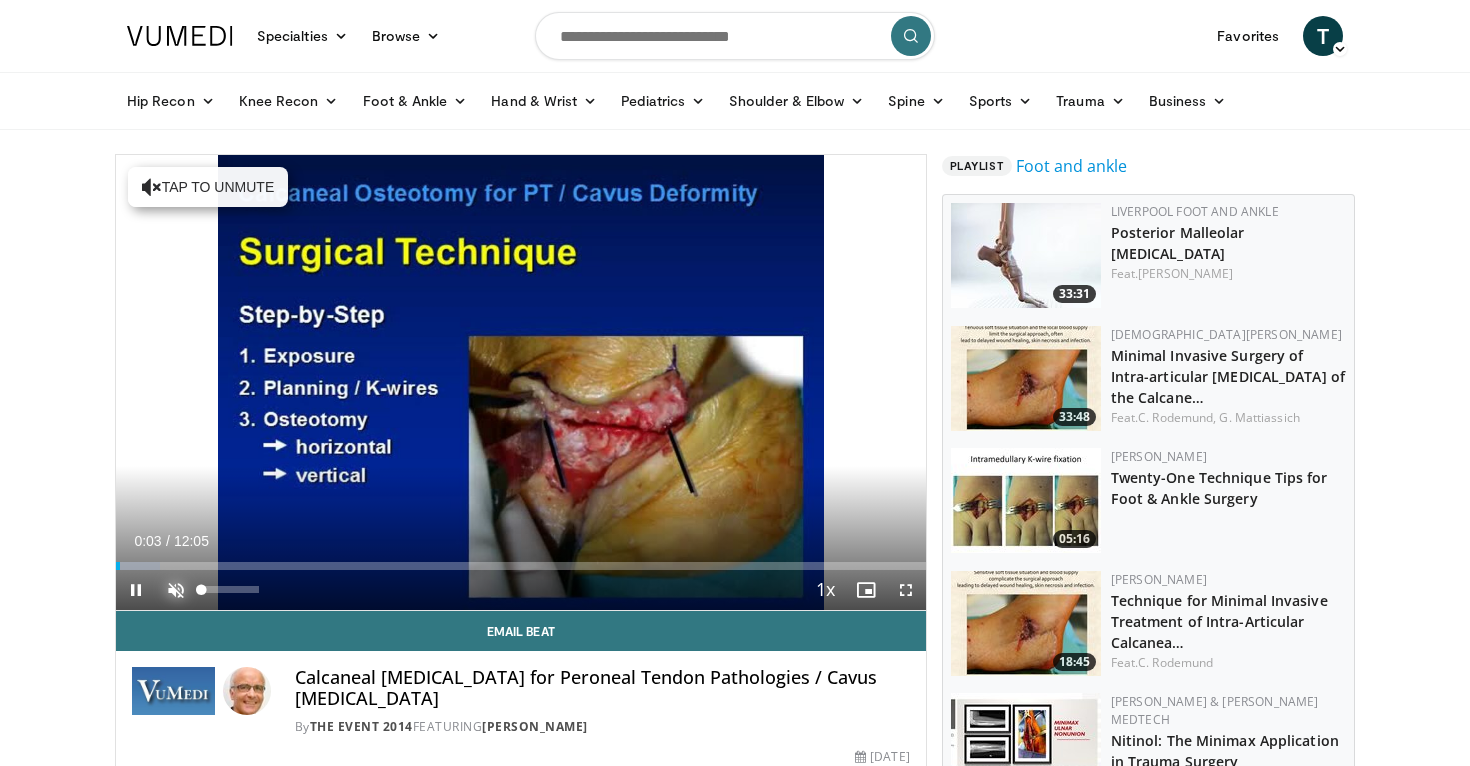 click at bounding box center (176, 590) 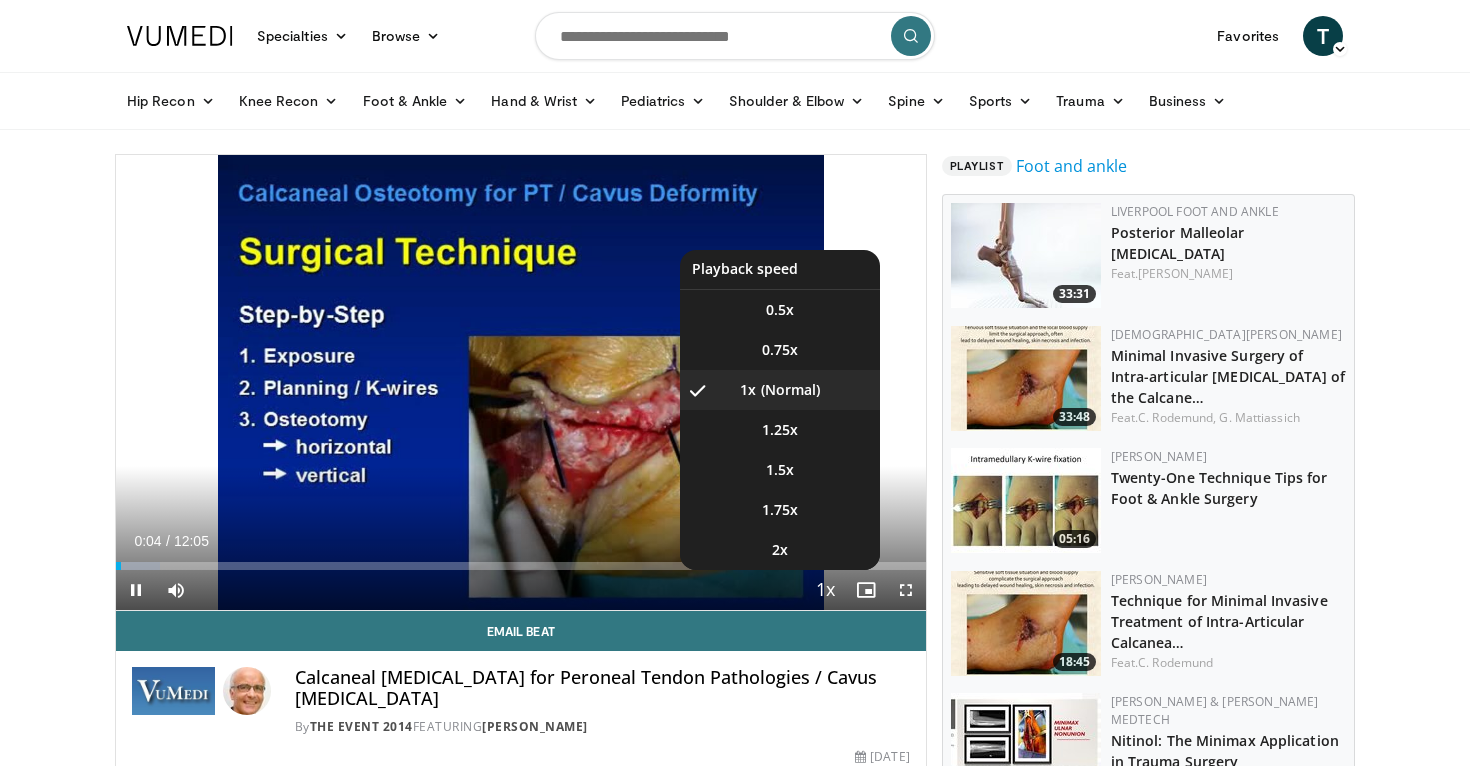 click at bounding box center (826, 591) 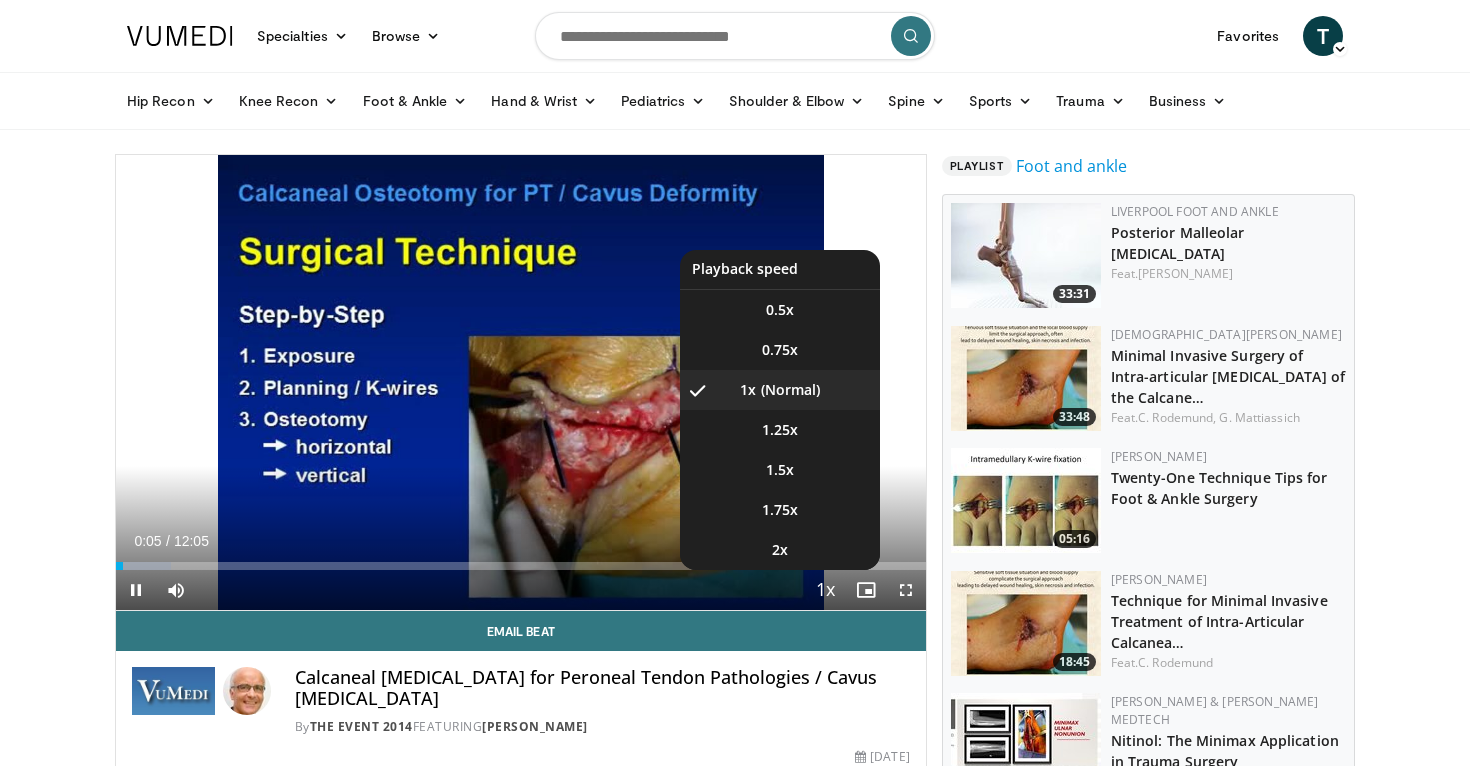 click at bounding box center (826, 591) 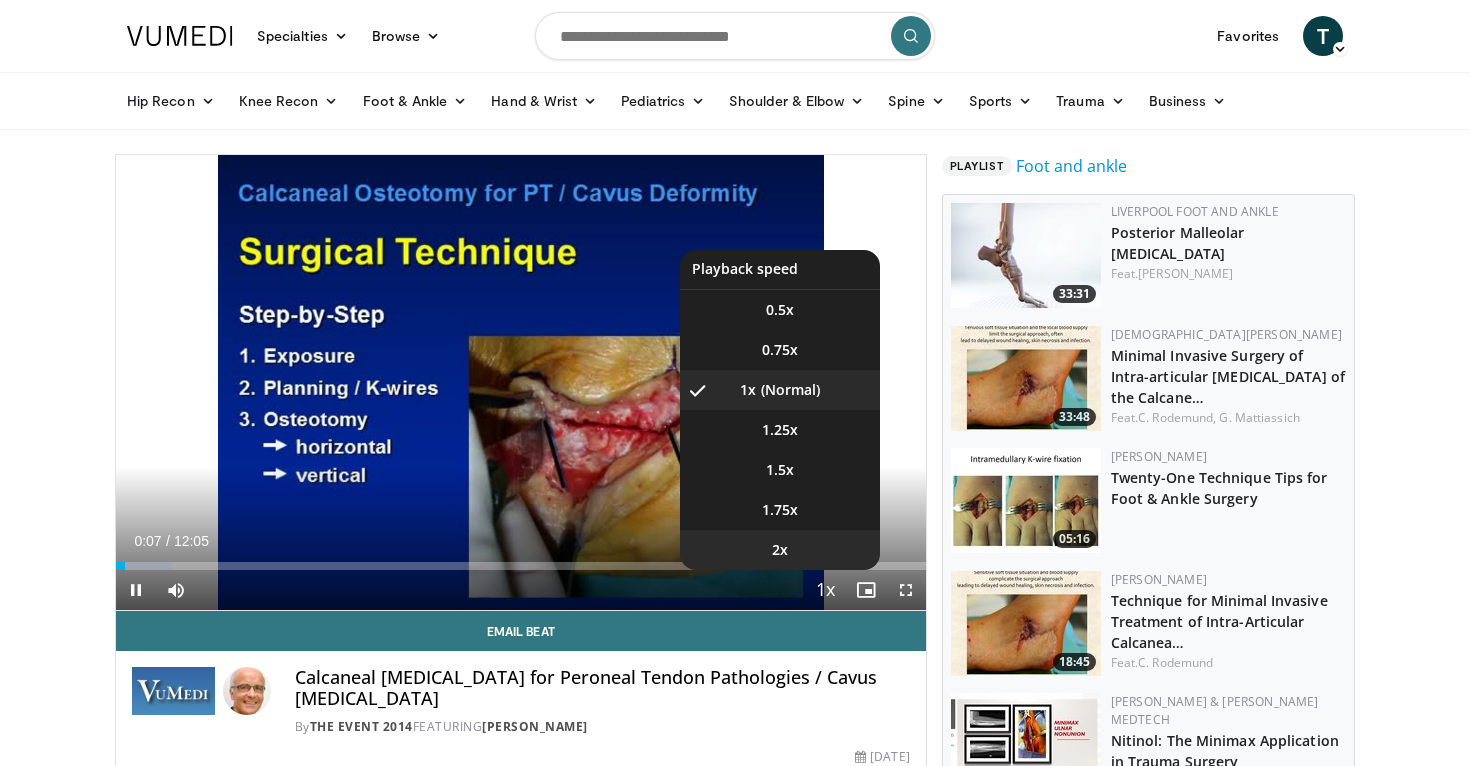 click on "2x" at bounding box center [780, 550] 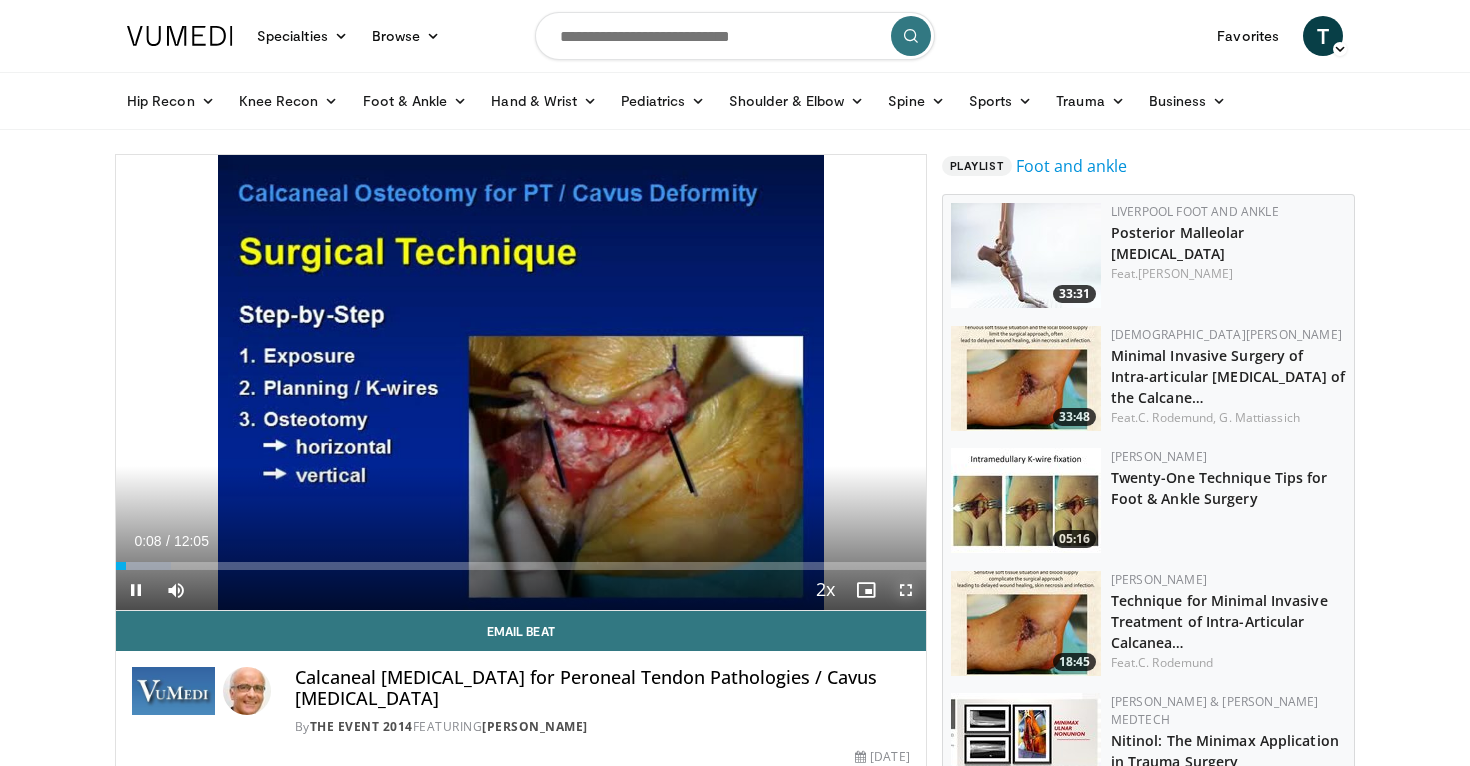 click at bounding box center (906, 590) 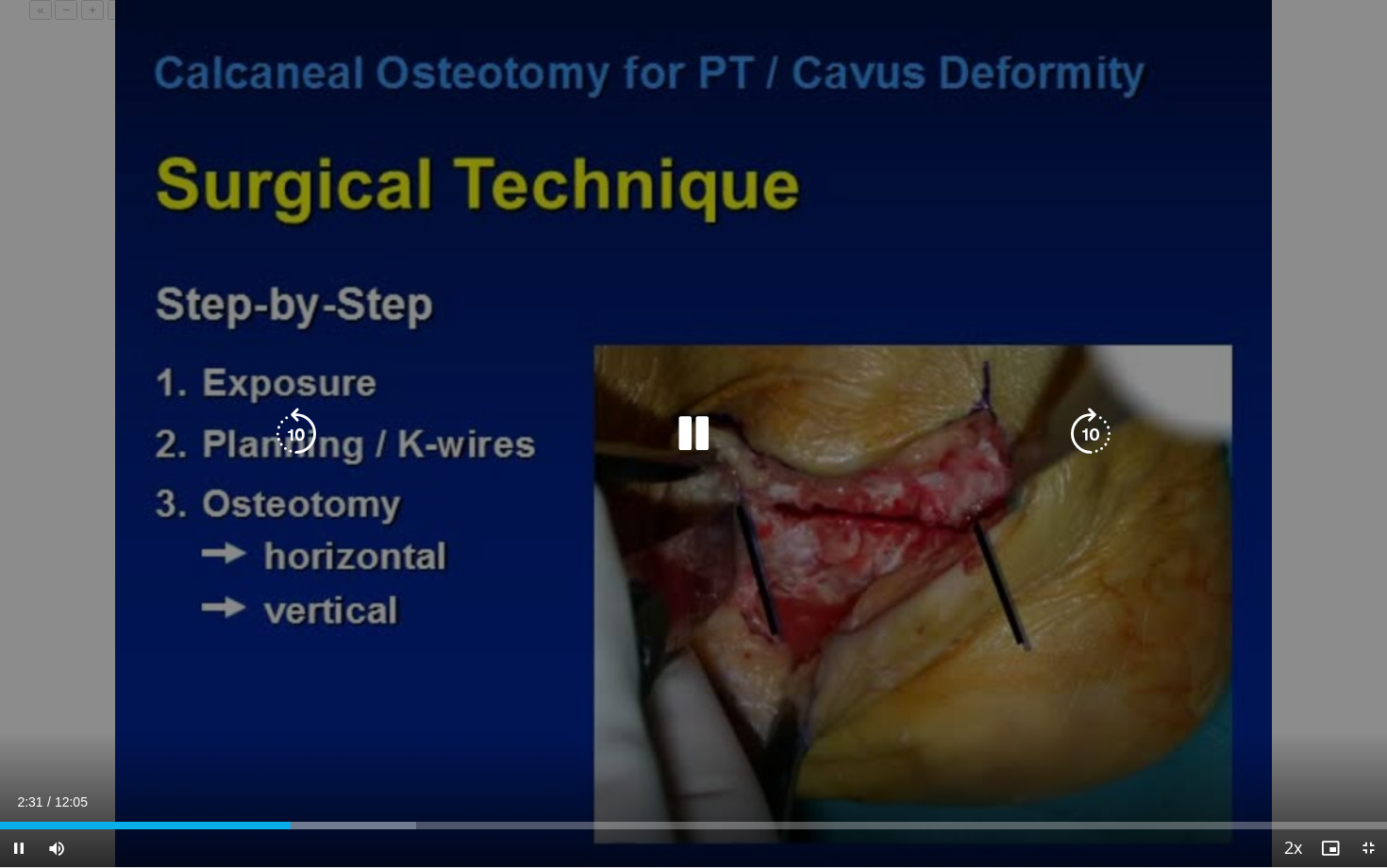 click on "10 seconds
Tap to unmute" at bounding box center [694, 433] 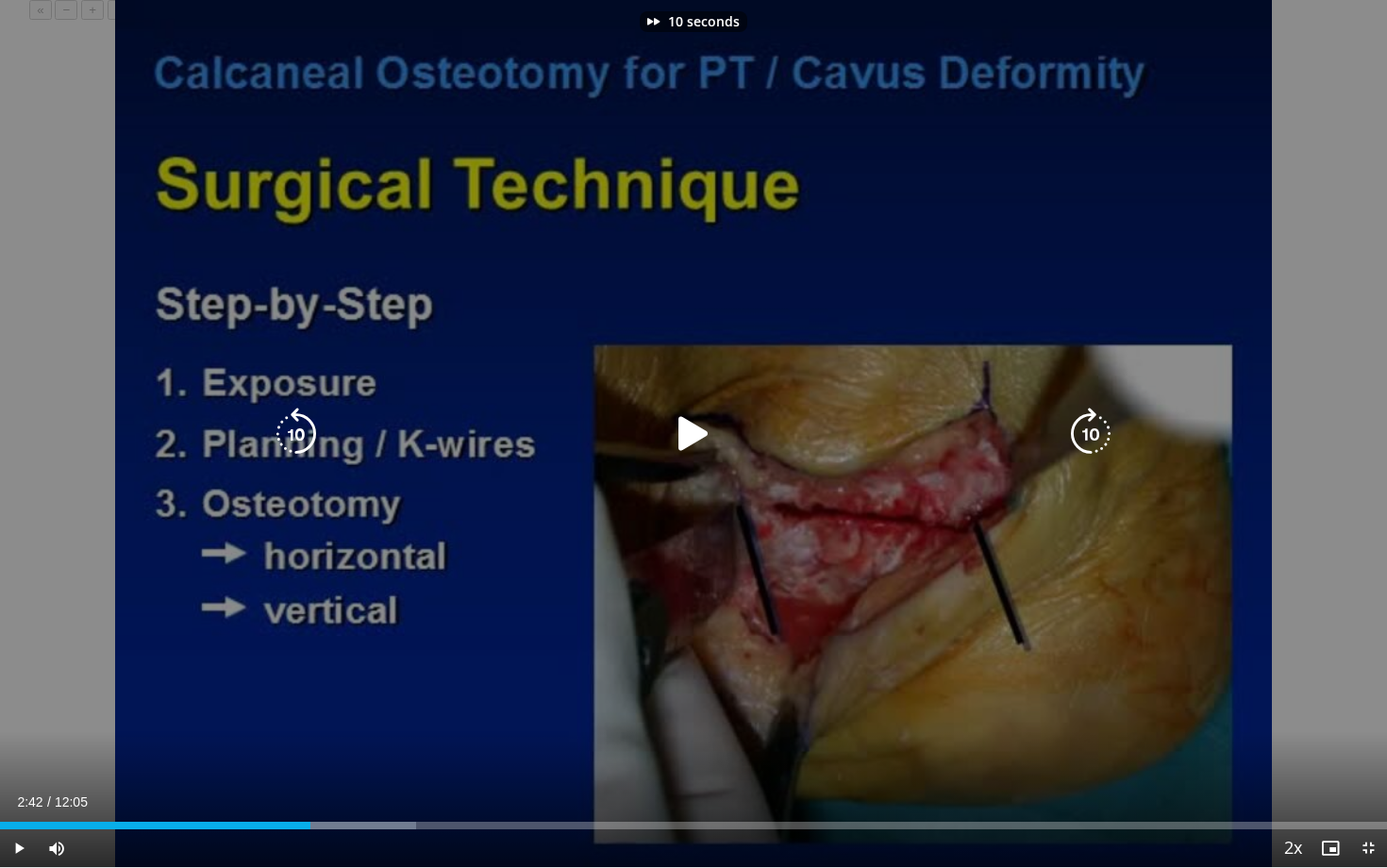 click on "10 seconds
Tap to unmute" at bounding box center (694, 433) 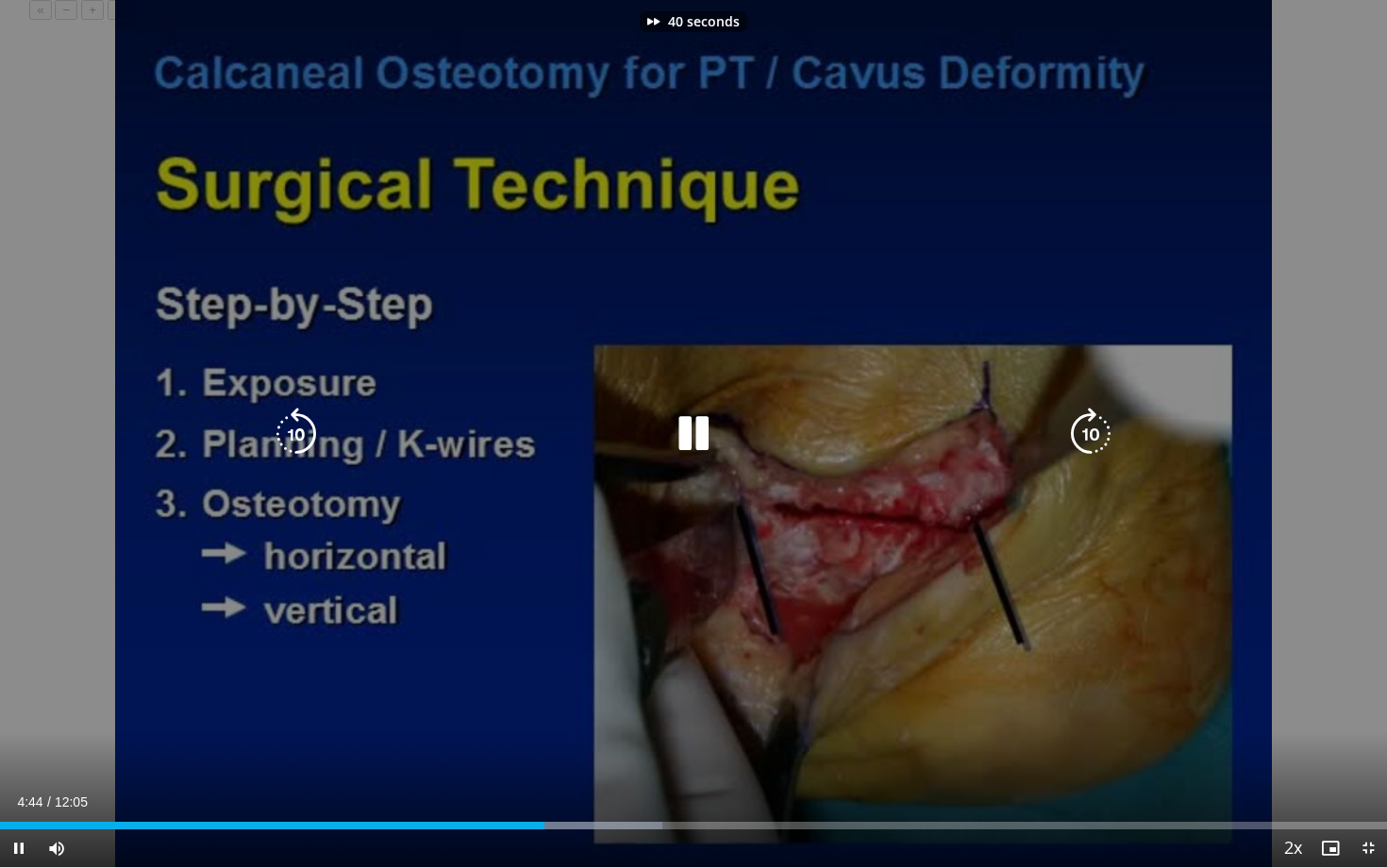 click at bounding box center [1091, 434] 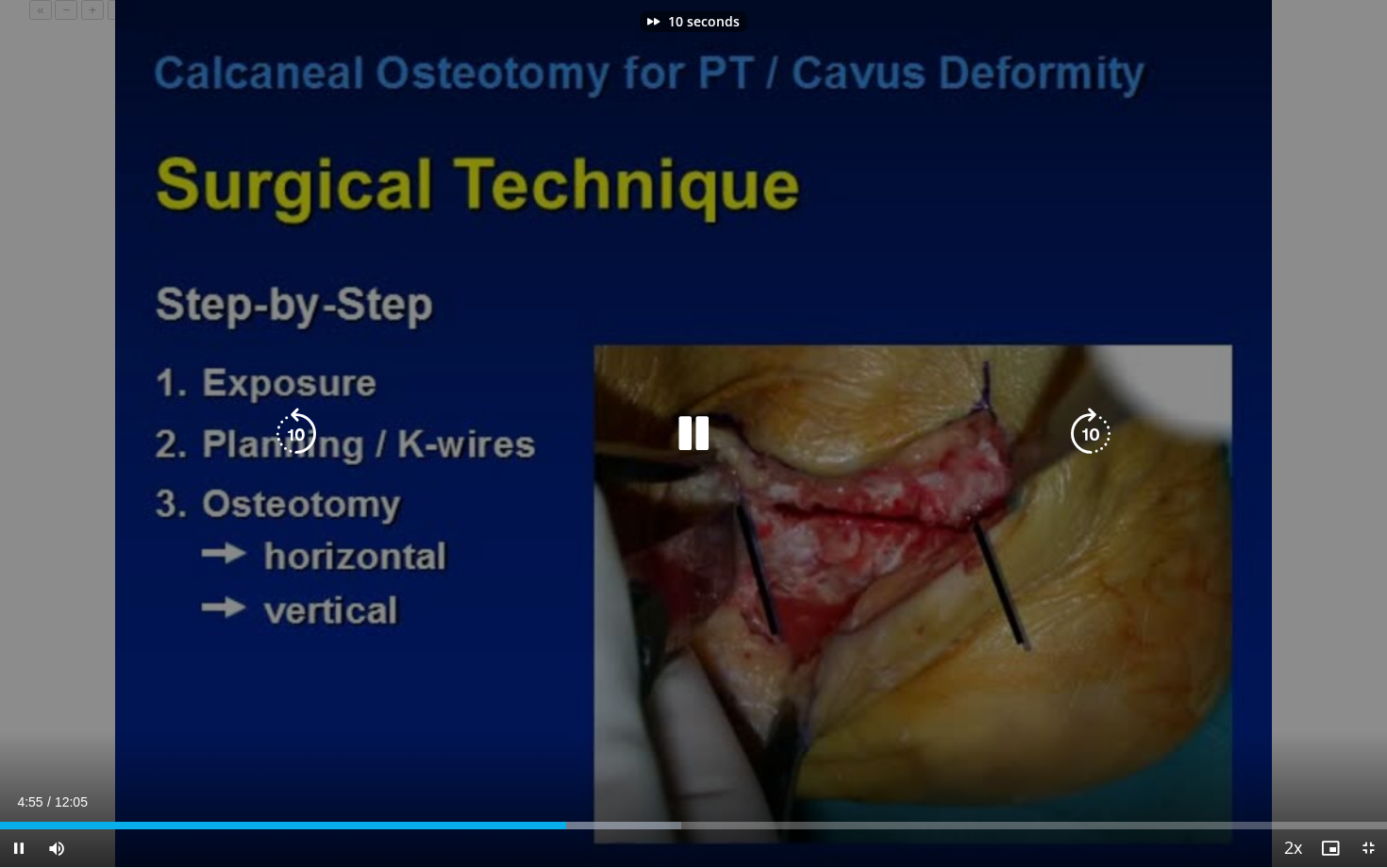 click at bounding box center [1091, 434] 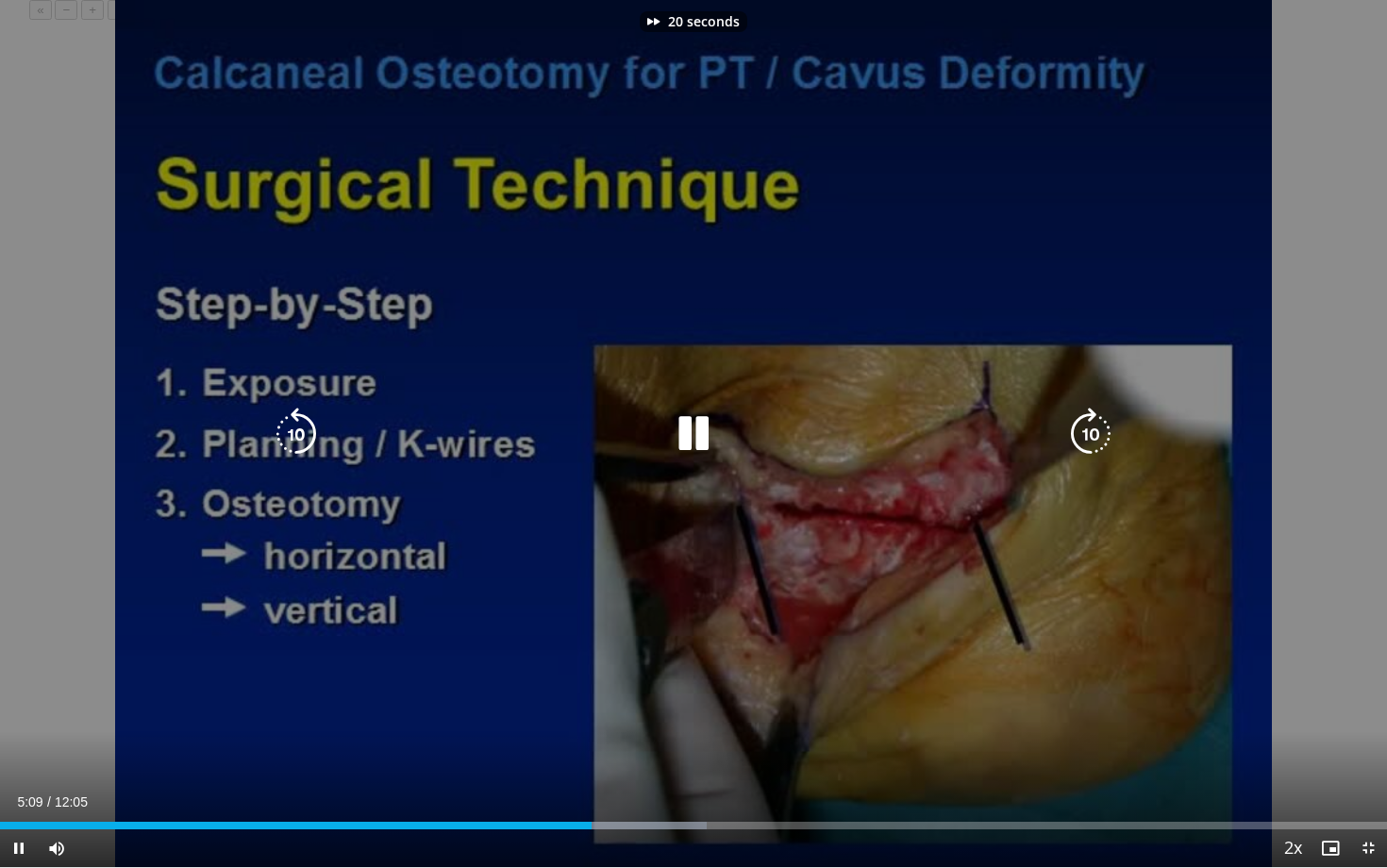 click at bounding box center (1091, 434) 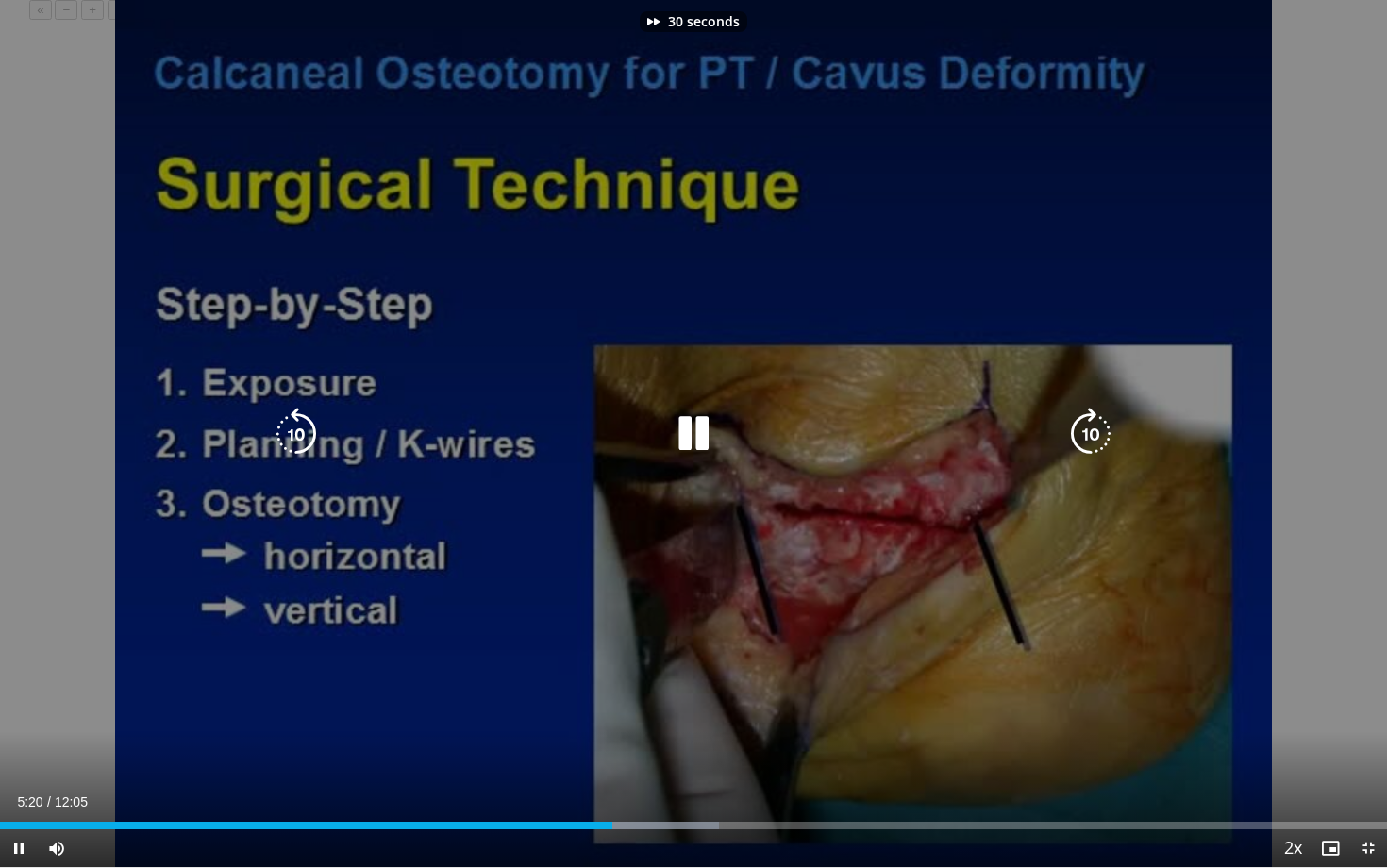 click at bounding box center [1091, 434] 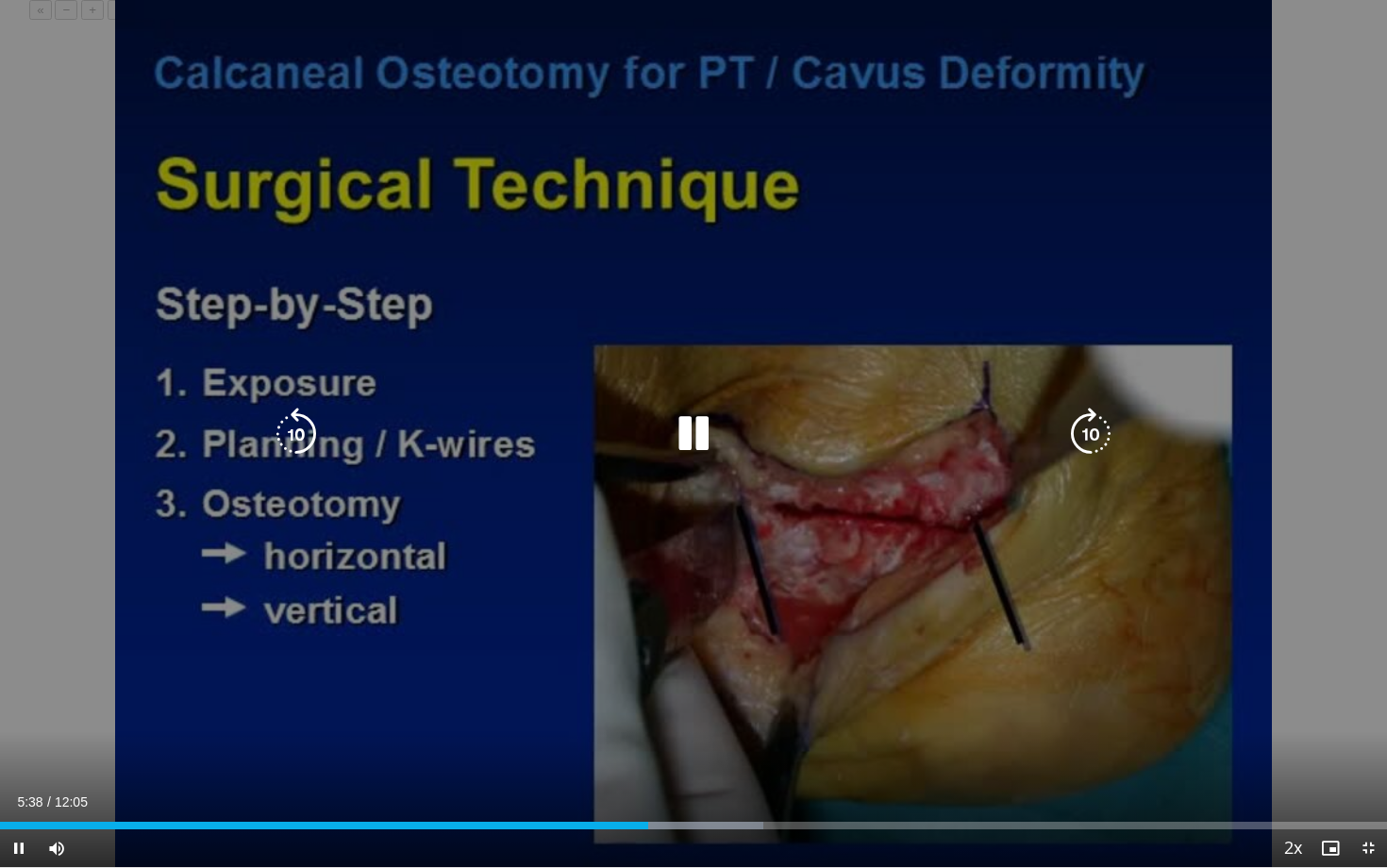 click on "40 seconds
Tap to unmute" at bounding box center [694, 433] 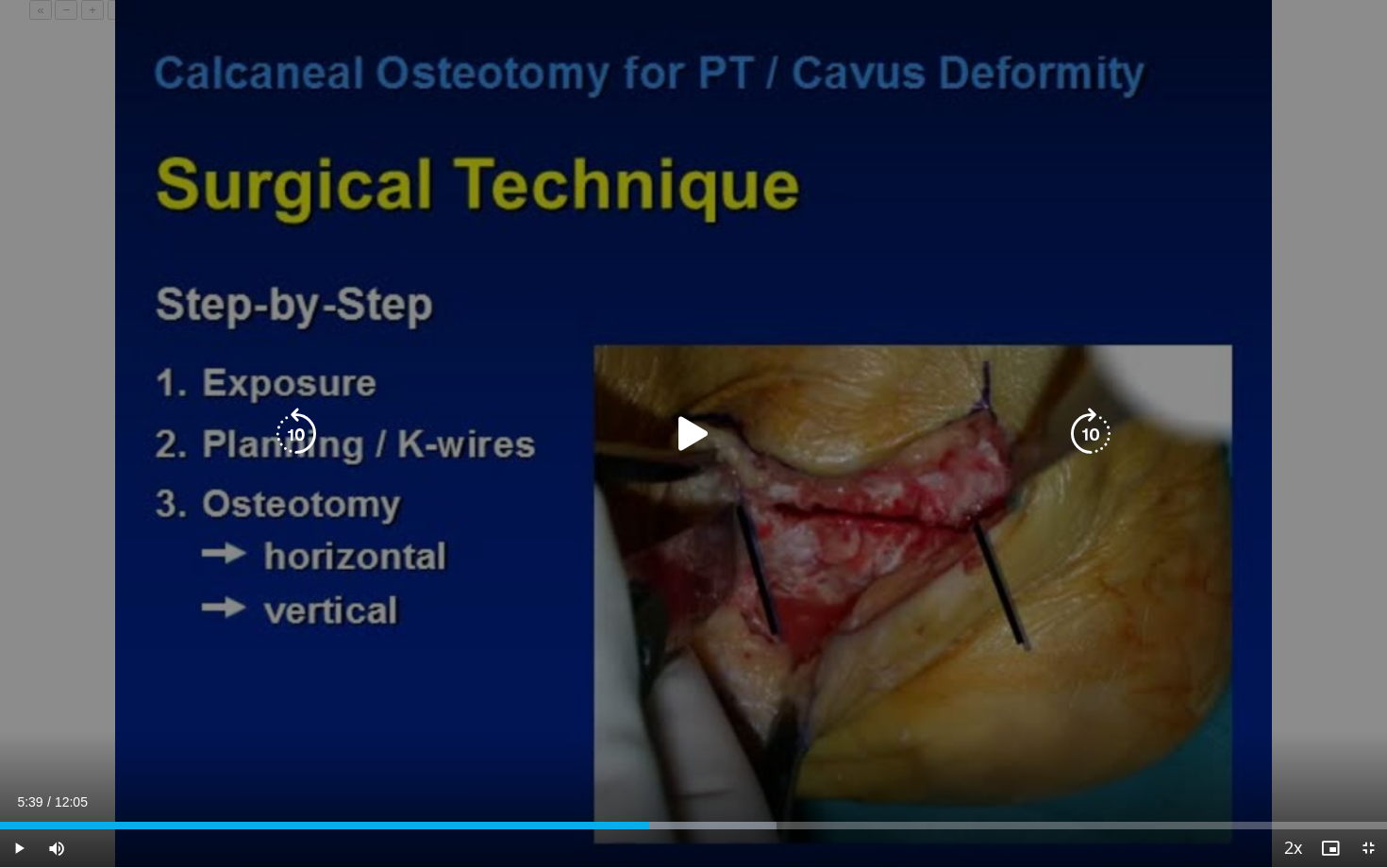 click at bounding box center [1091, 434] 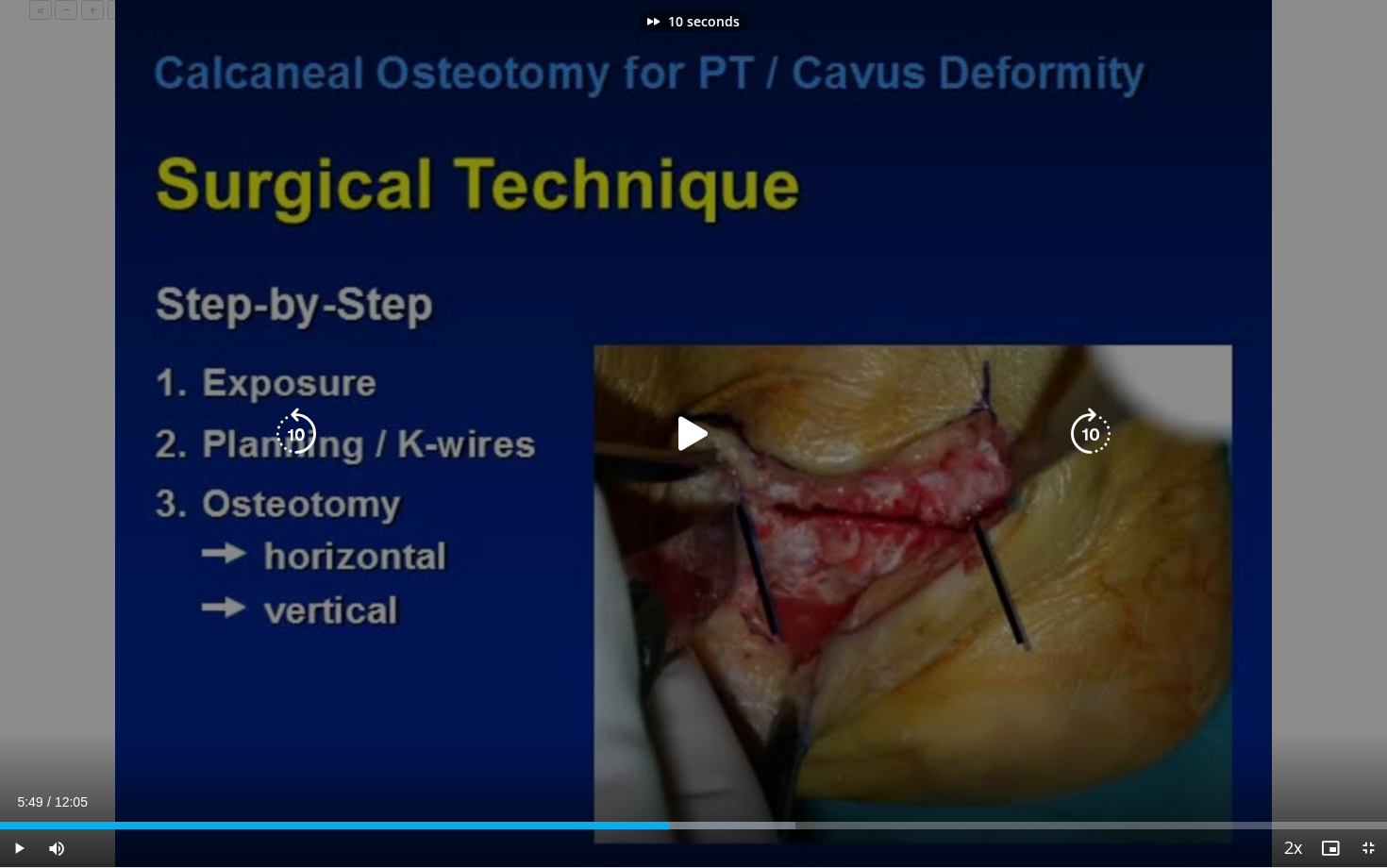 click at bounding box center [1091, 434] 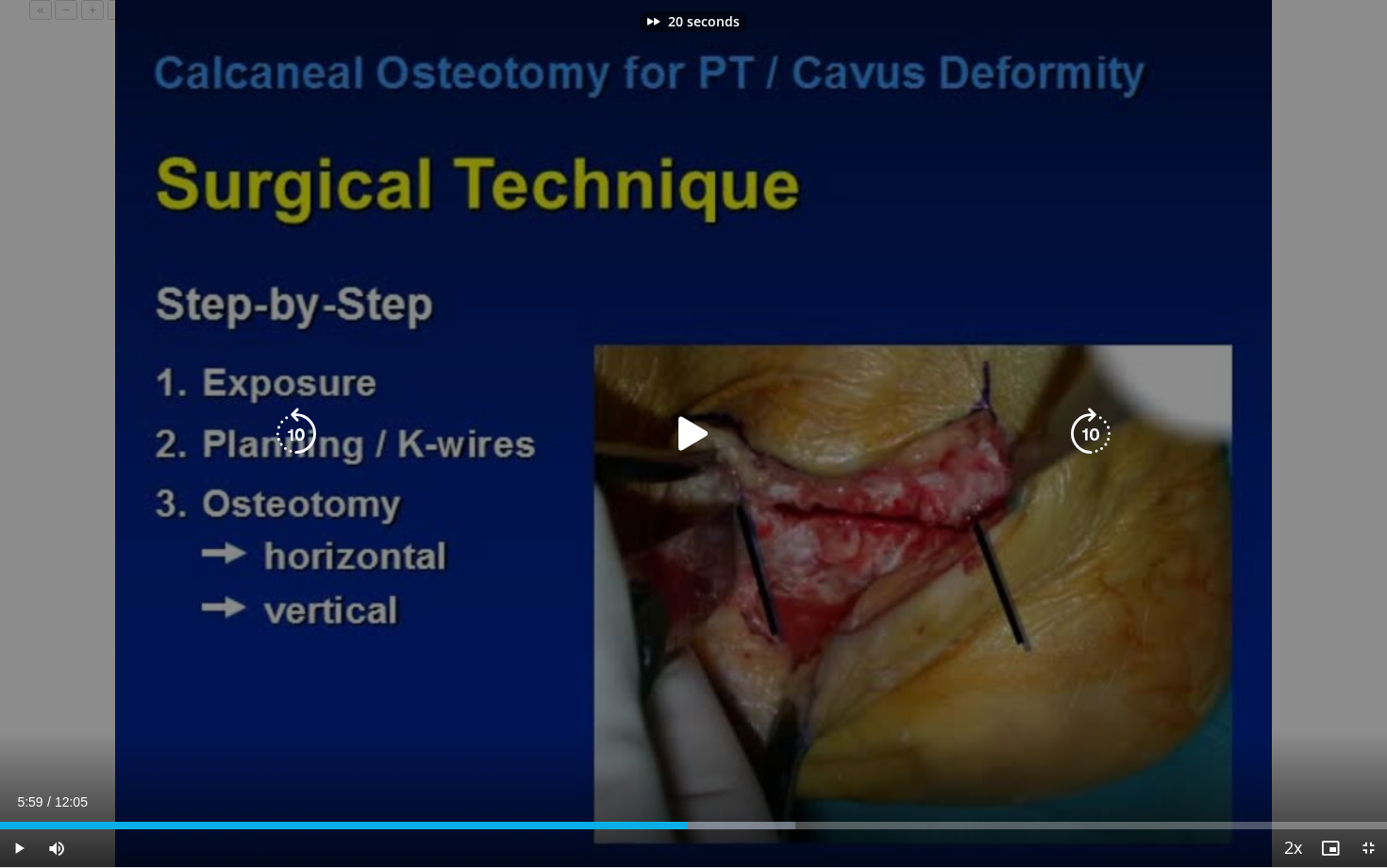 type 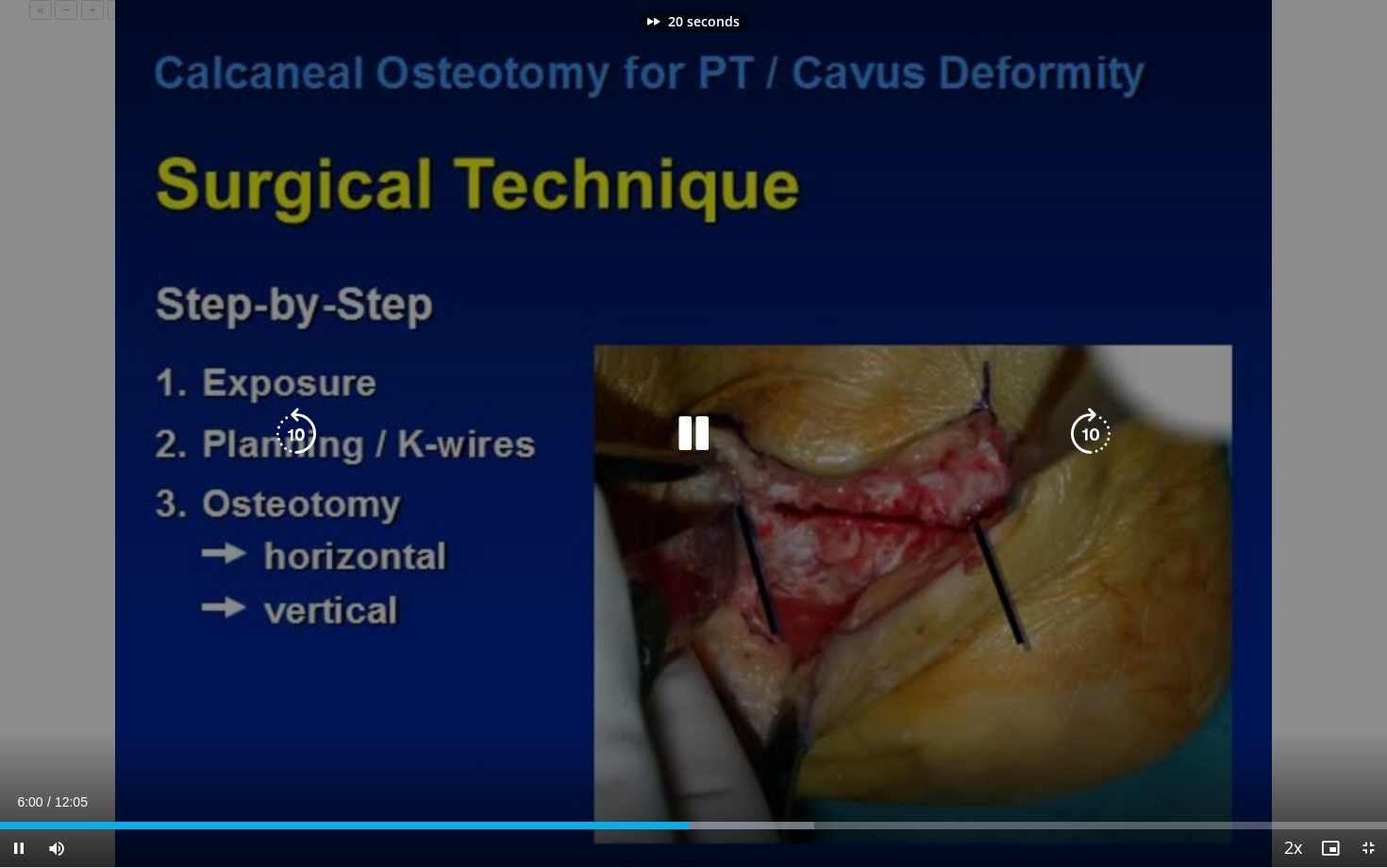 click at bounding box center (1091, 434) 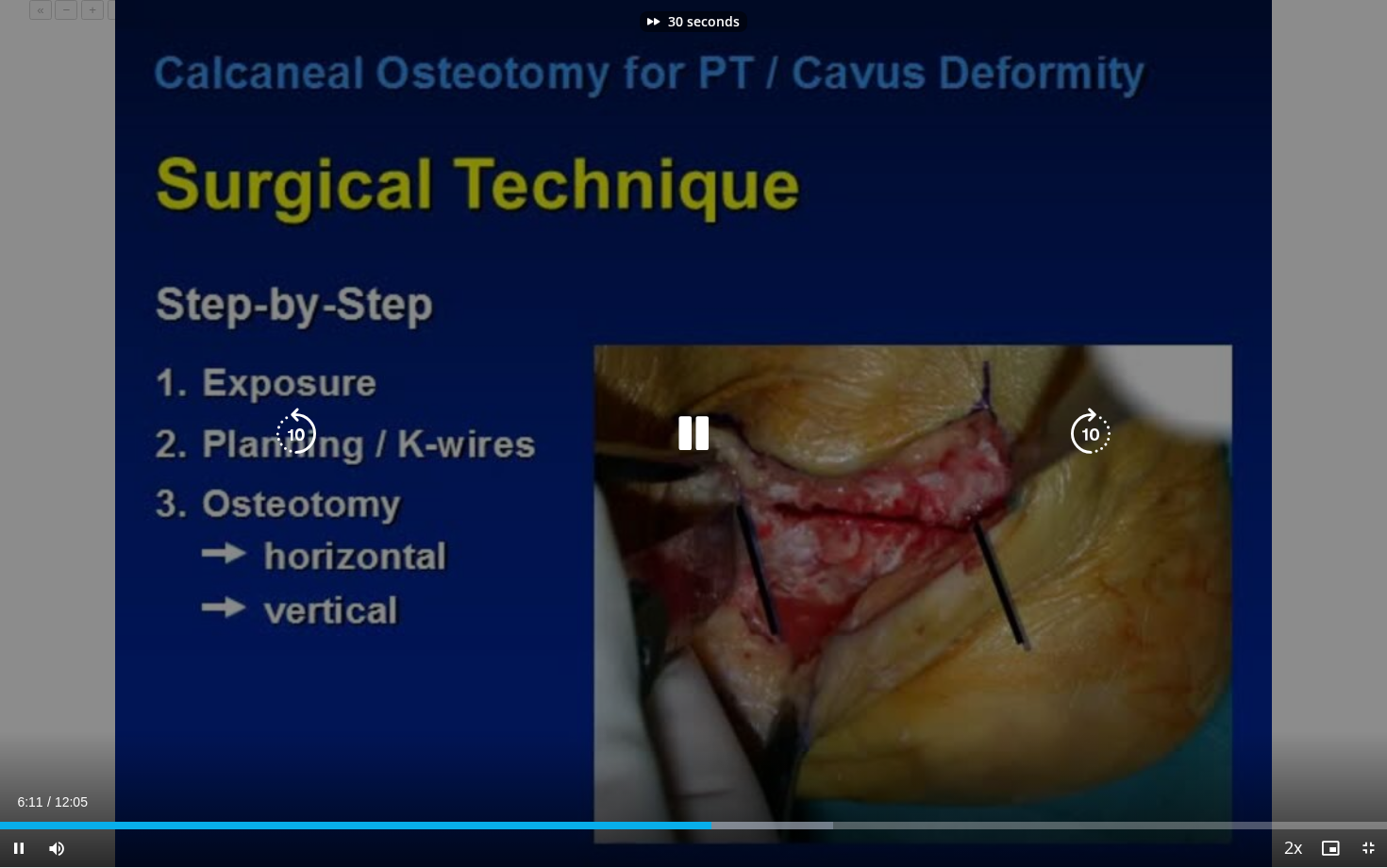 click at bounding box center (1091, 434) 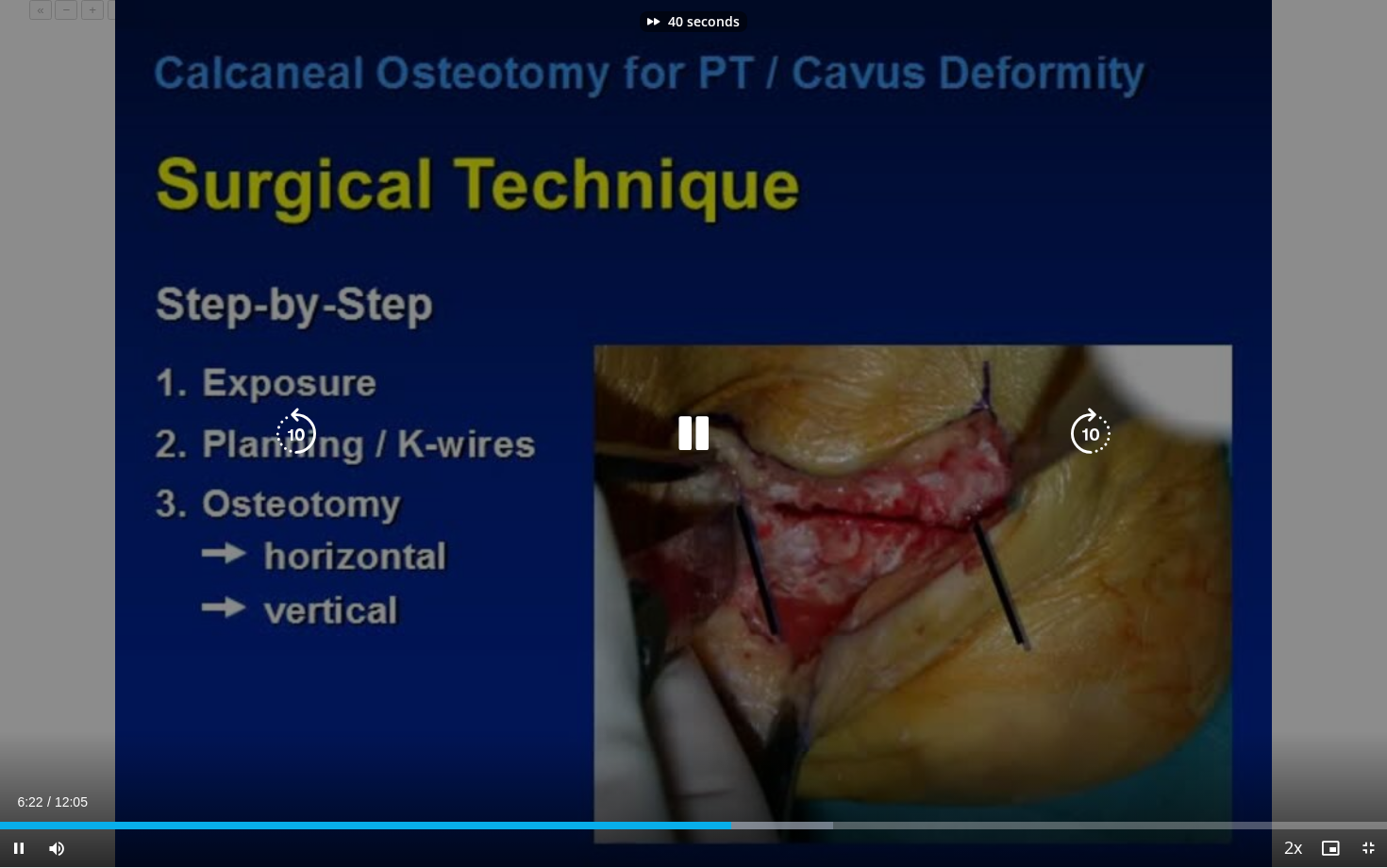 click at bounding box center (1091, 434) 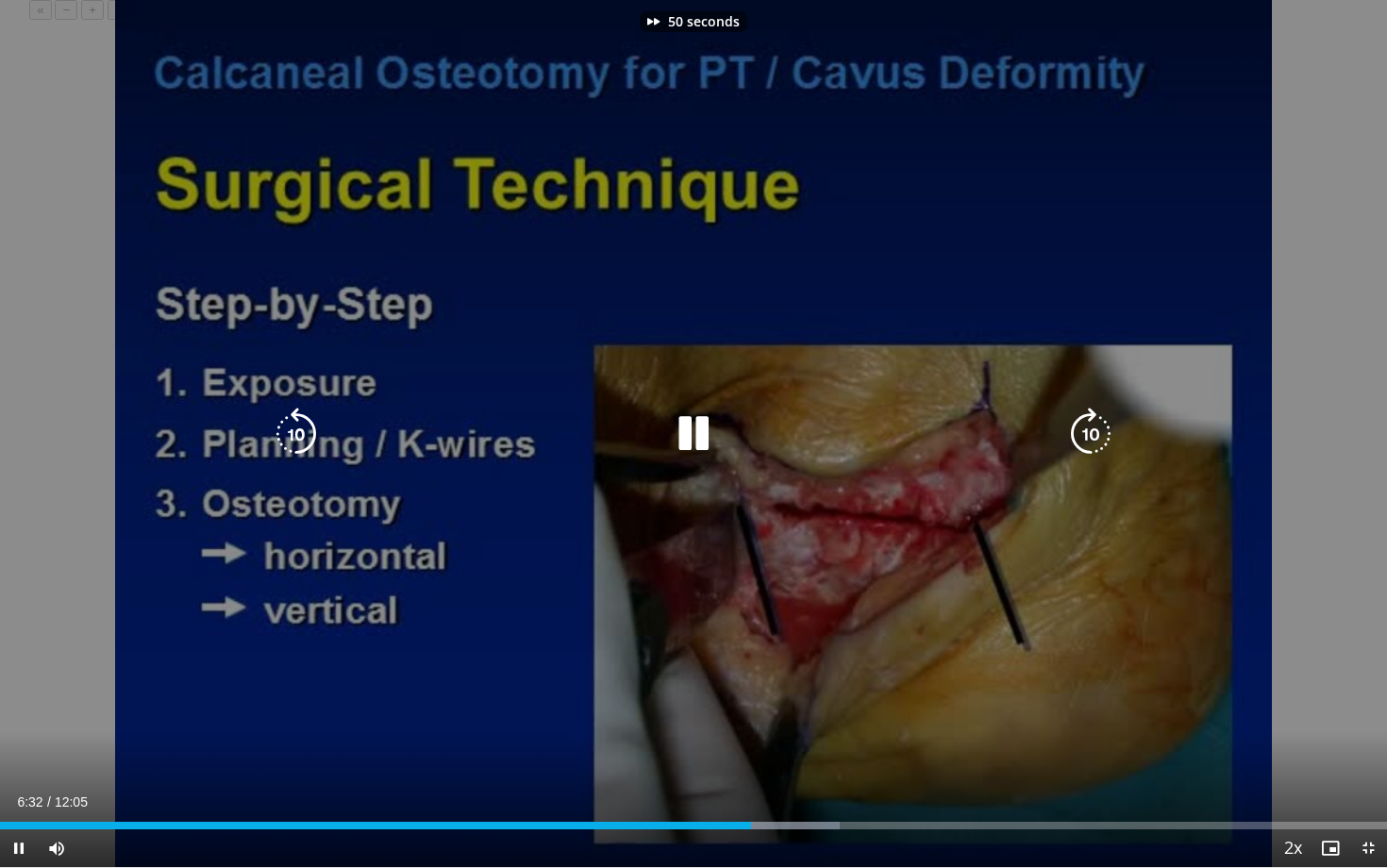 click at bounding box center (1091, 434) 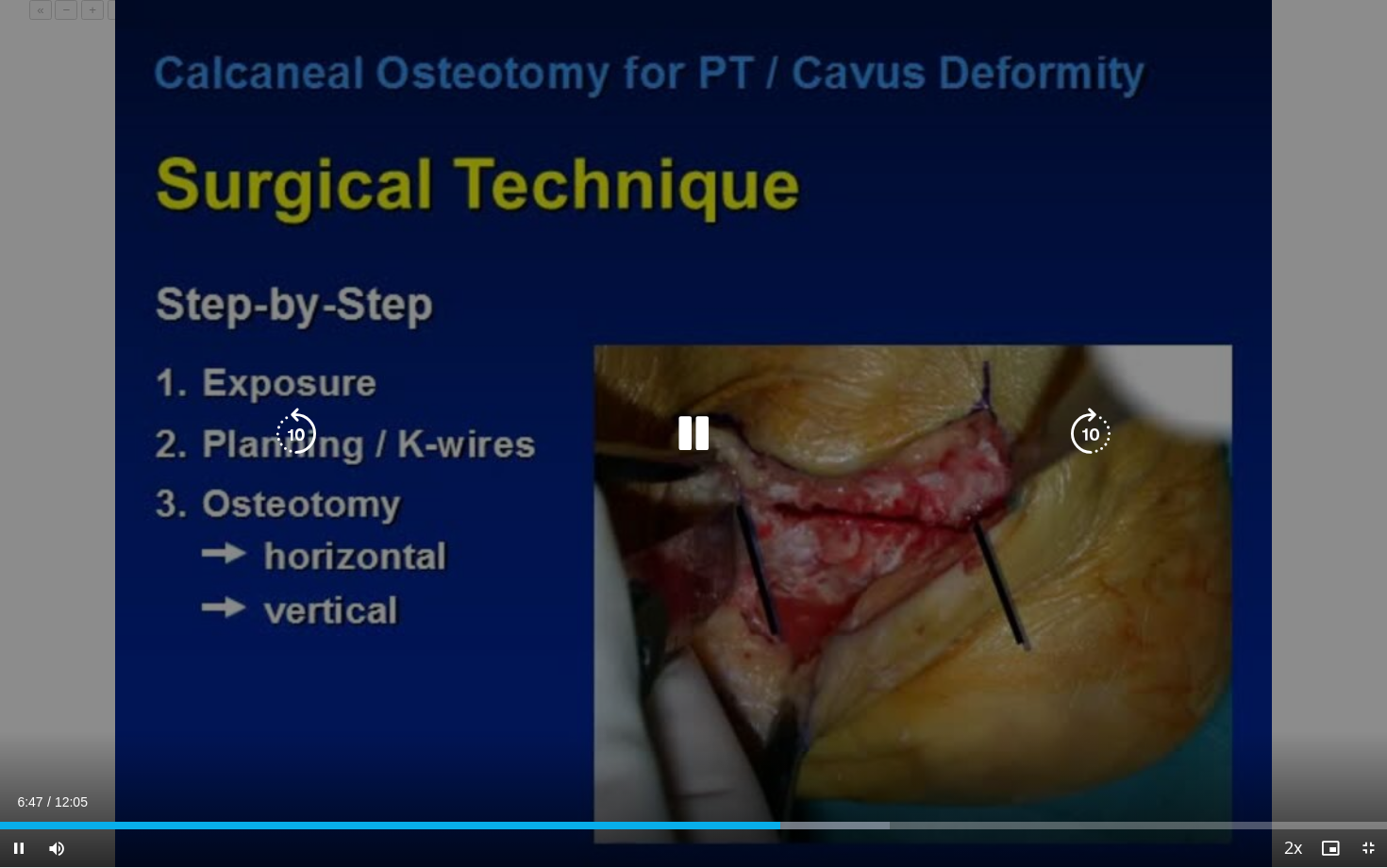 click at bounding box center (296, 434) 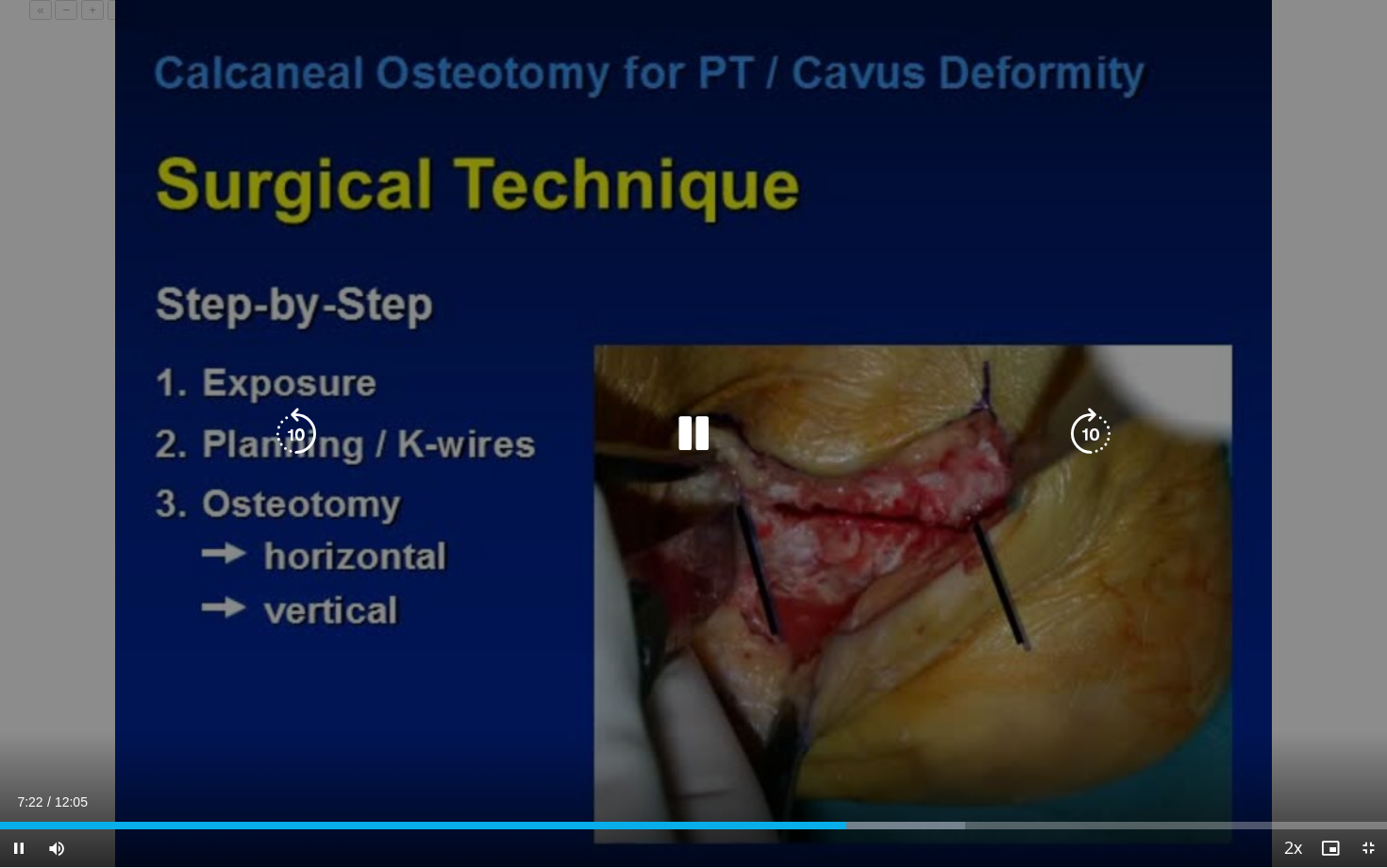 type 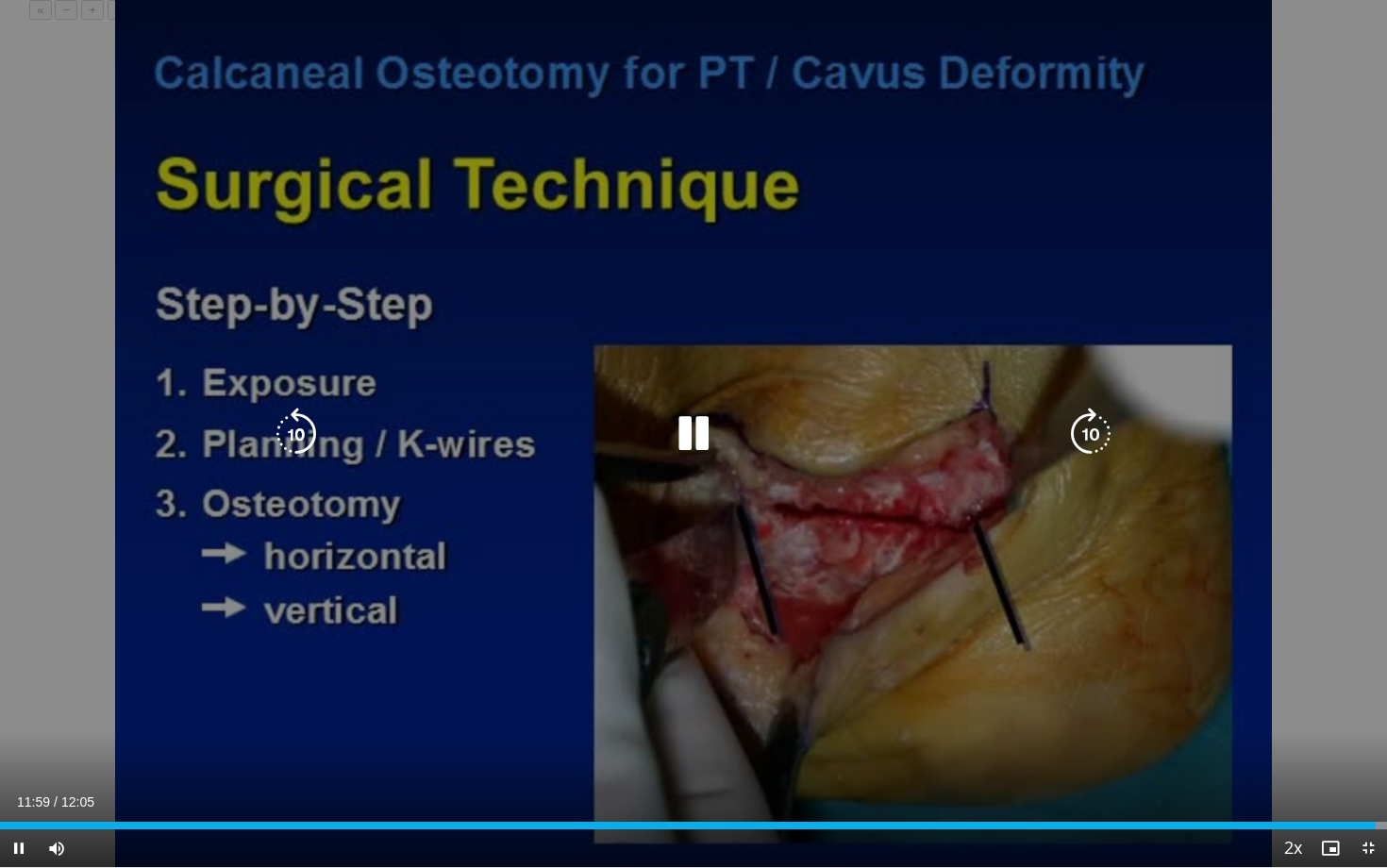 click on "10 seconds
Tap to unmute" at bounding box center (694, 433) 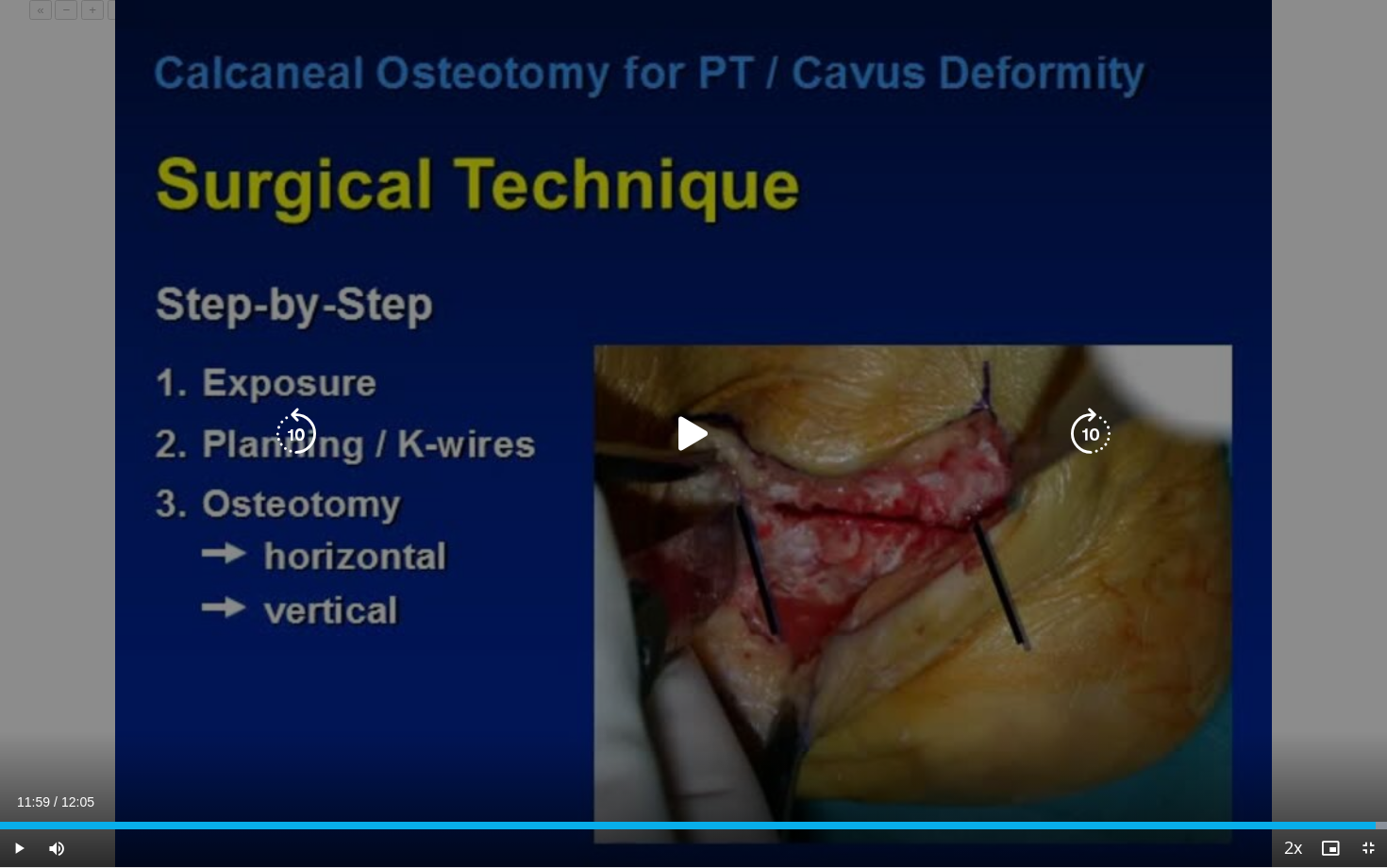 click on "10 seconds
Tap to unmute" at bounding box center [694, 433] 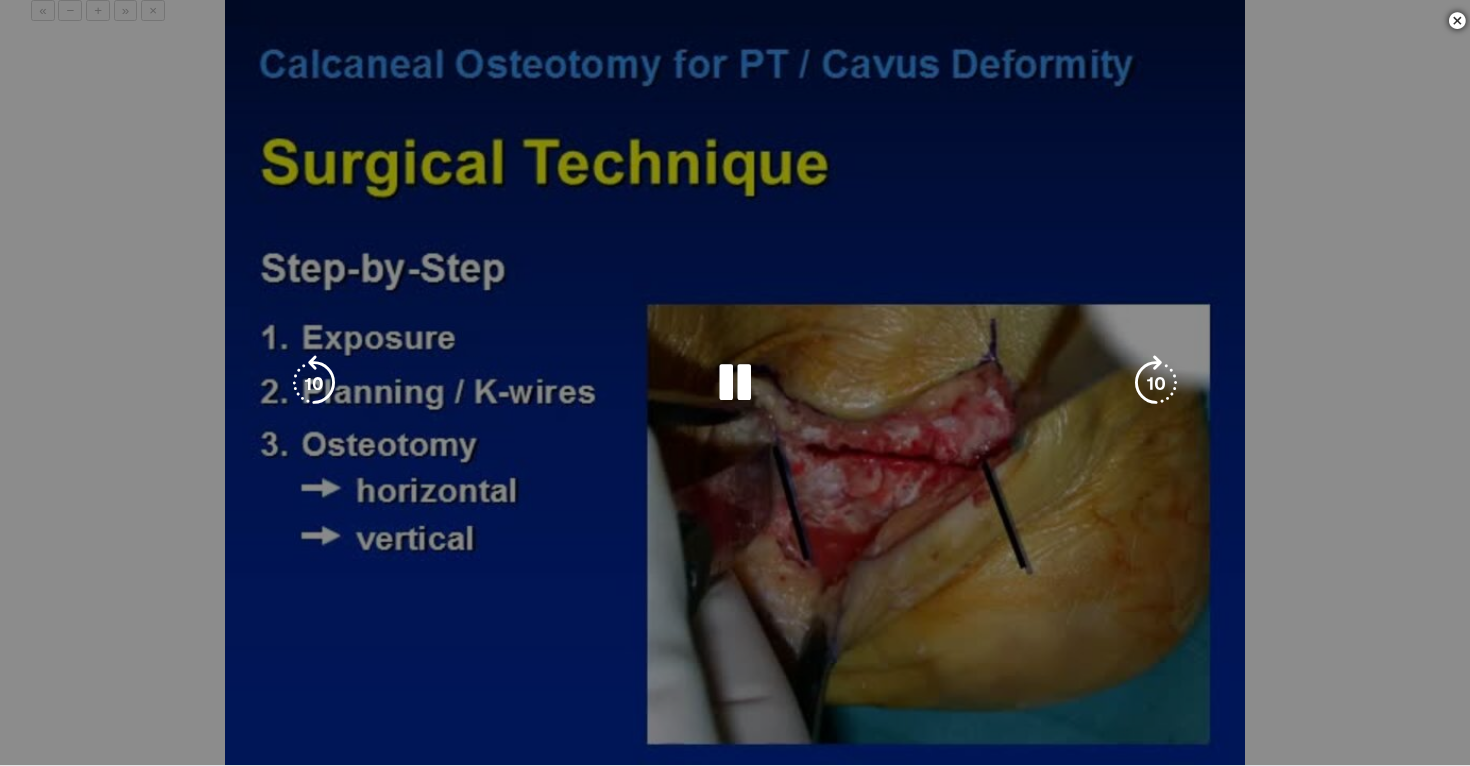 scroll, scrollTop: 539, scrollLeft: 0, axis: vertical 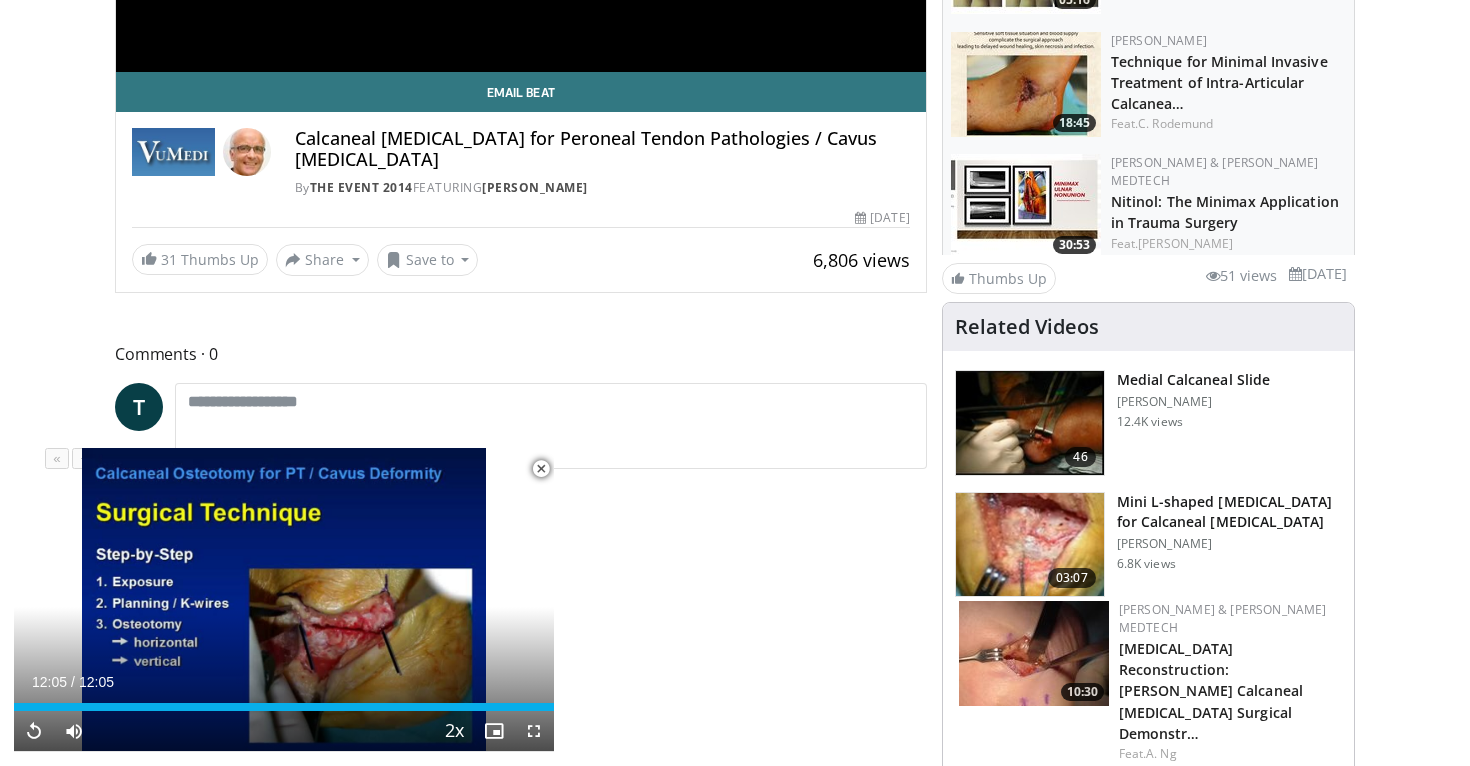 click at bounding box center [541, 469] 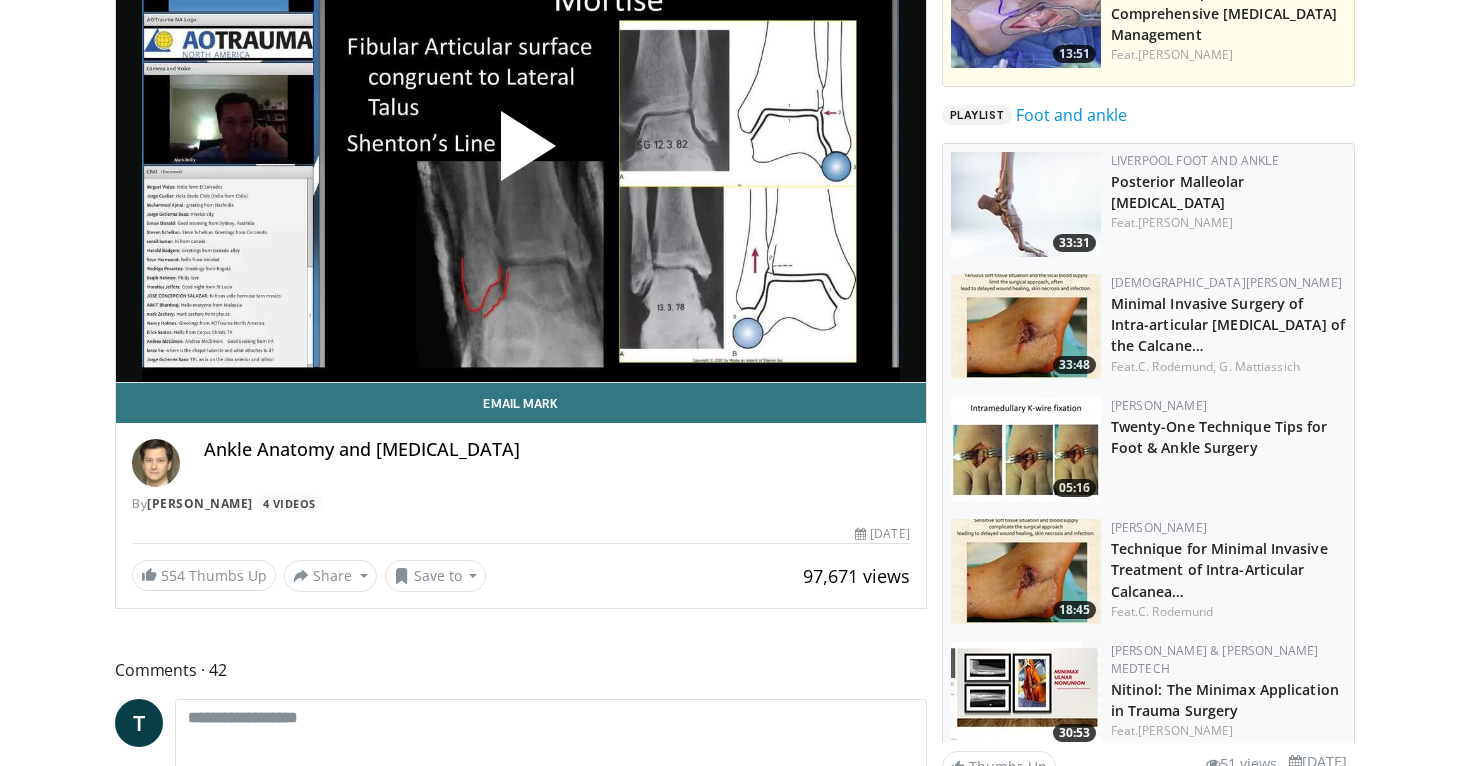 scroll, scrollTop: 250, scrollLeft: 0, axis: vertical 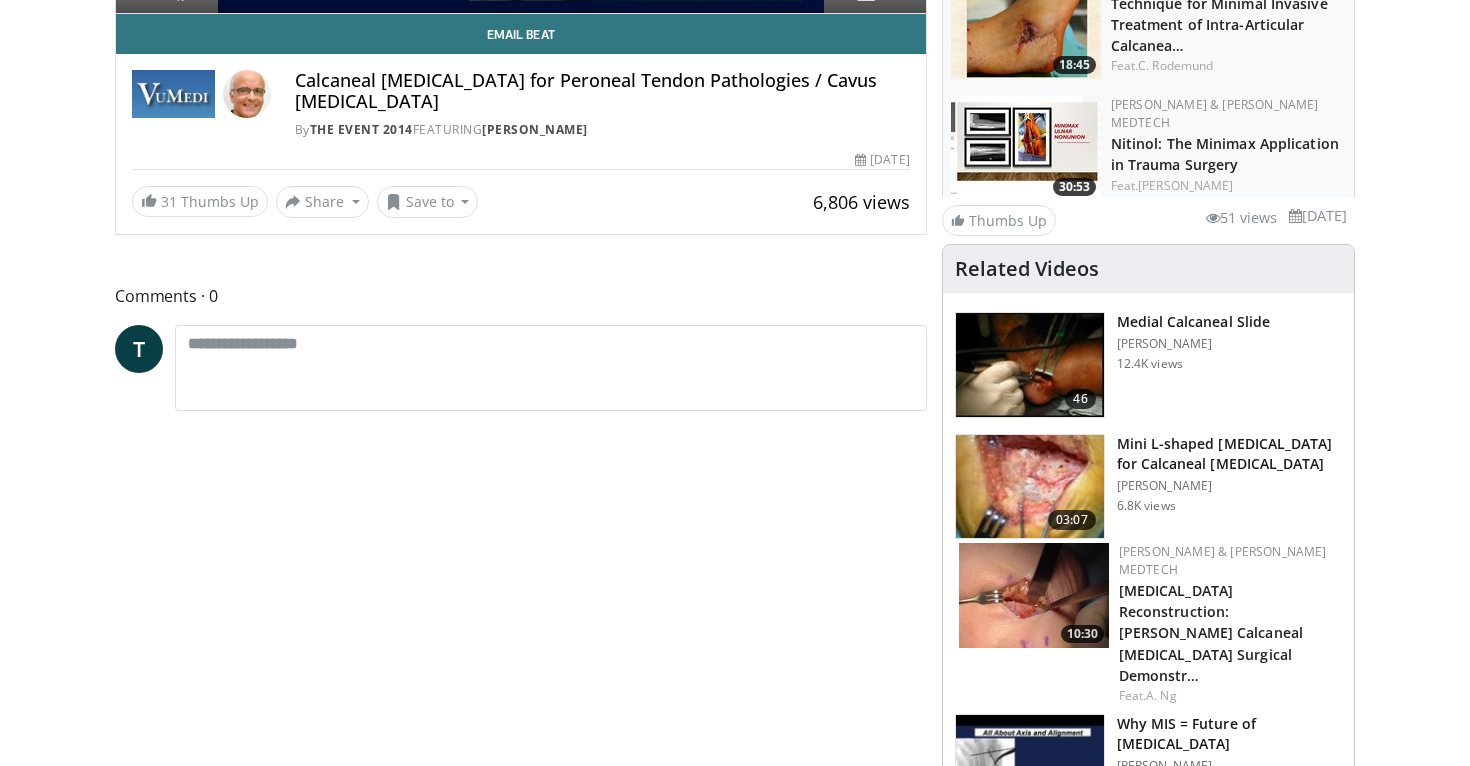 click at bounding box center (1030, 365) 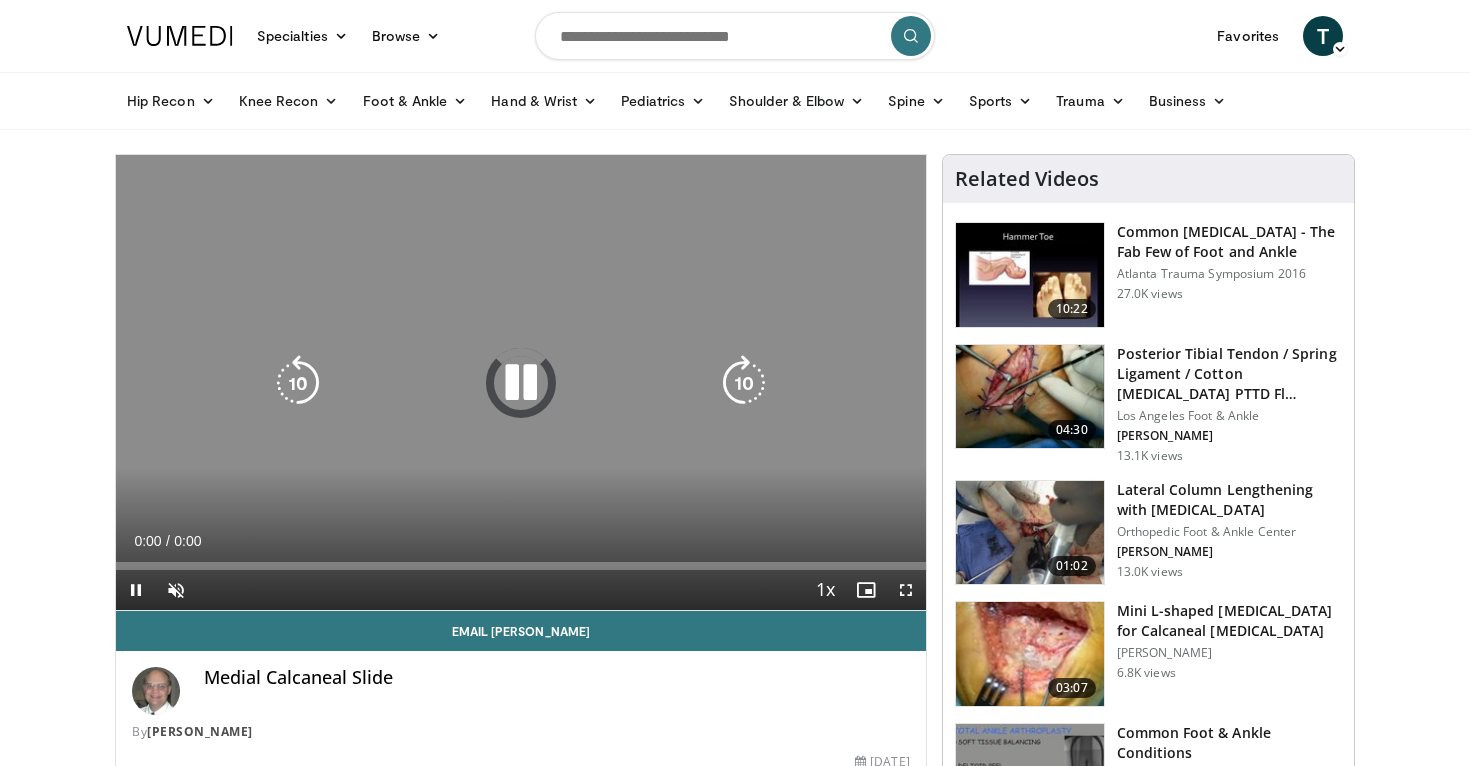 scroll, scrollTop: 0, scrollLeft: 0, axis: both 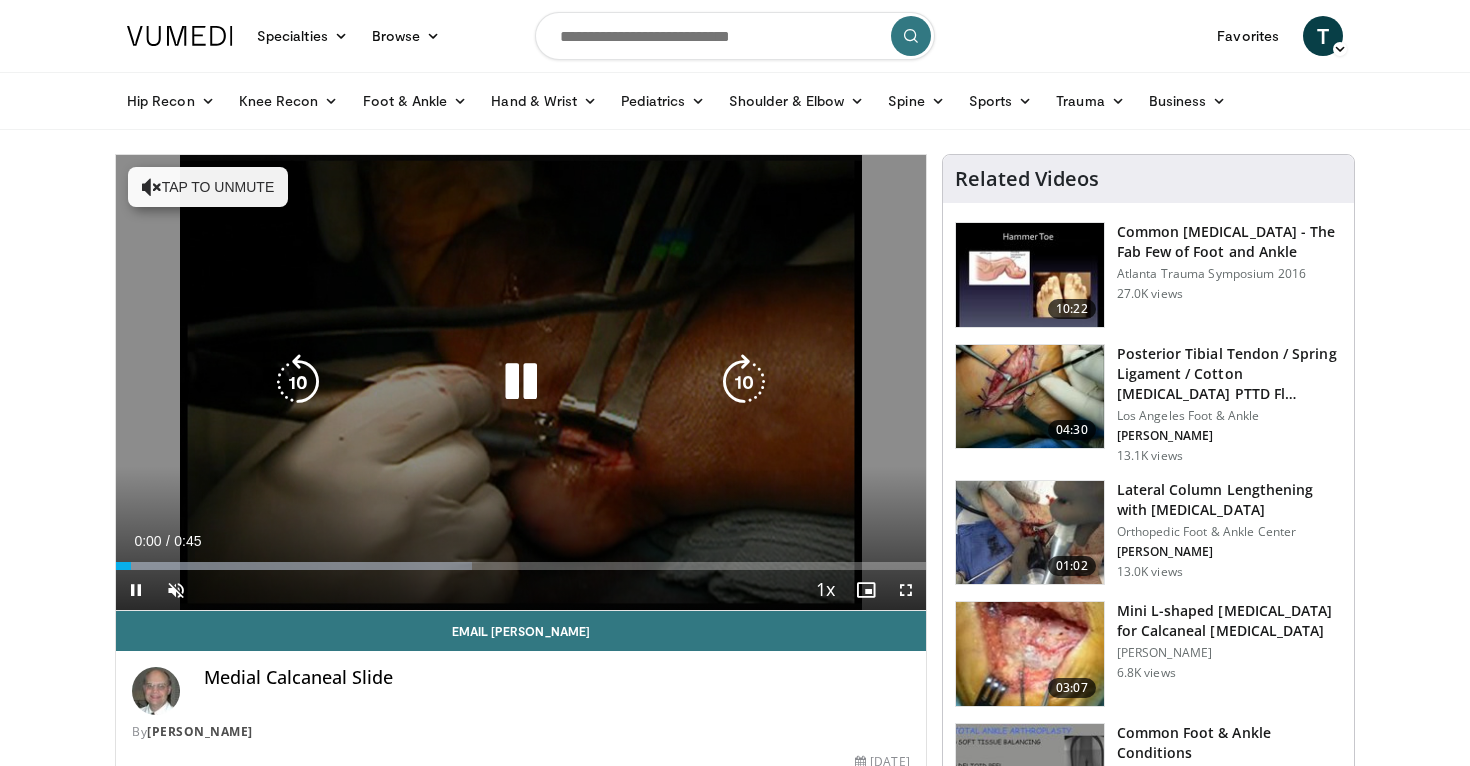 click at bounding box center [521, 382] 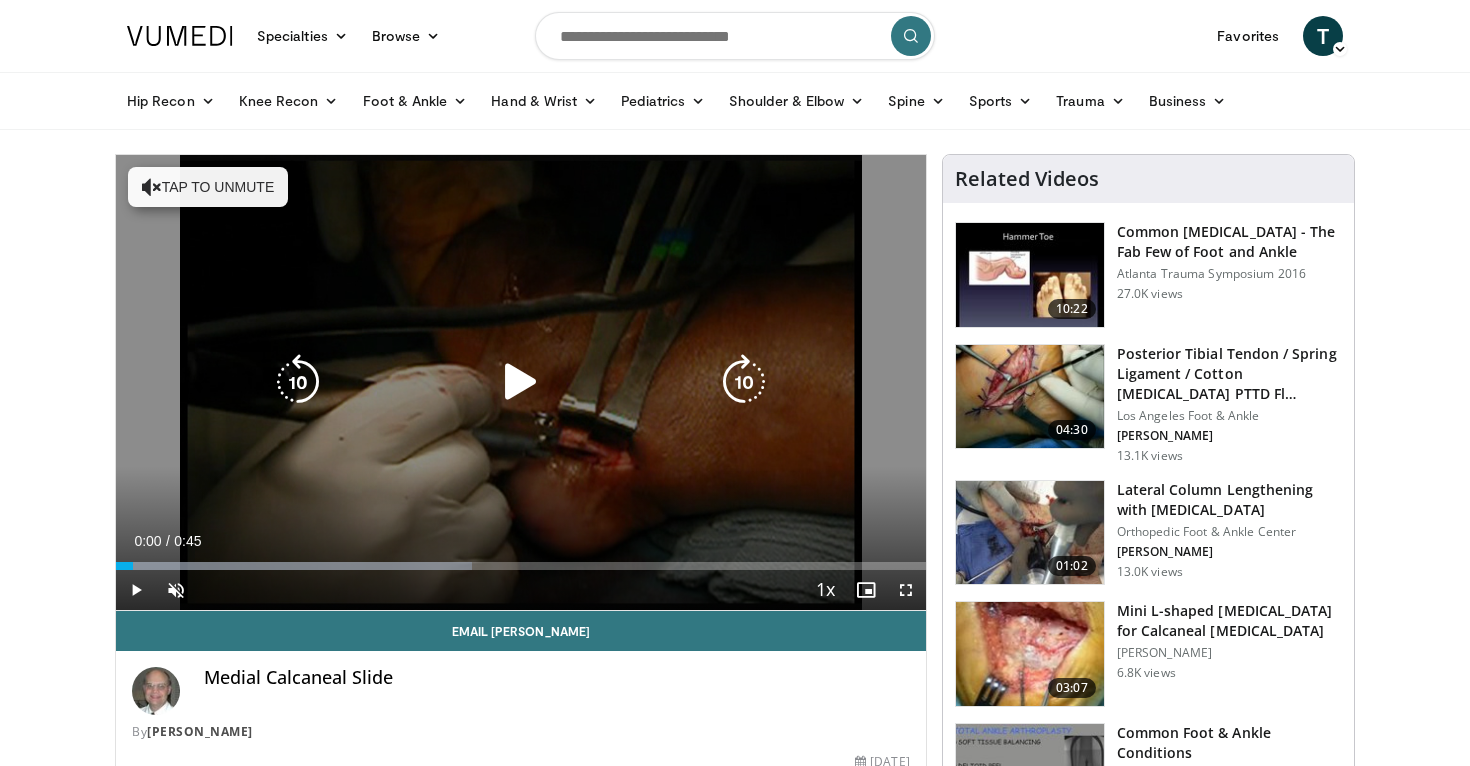 click at bounding box center [521, 382] 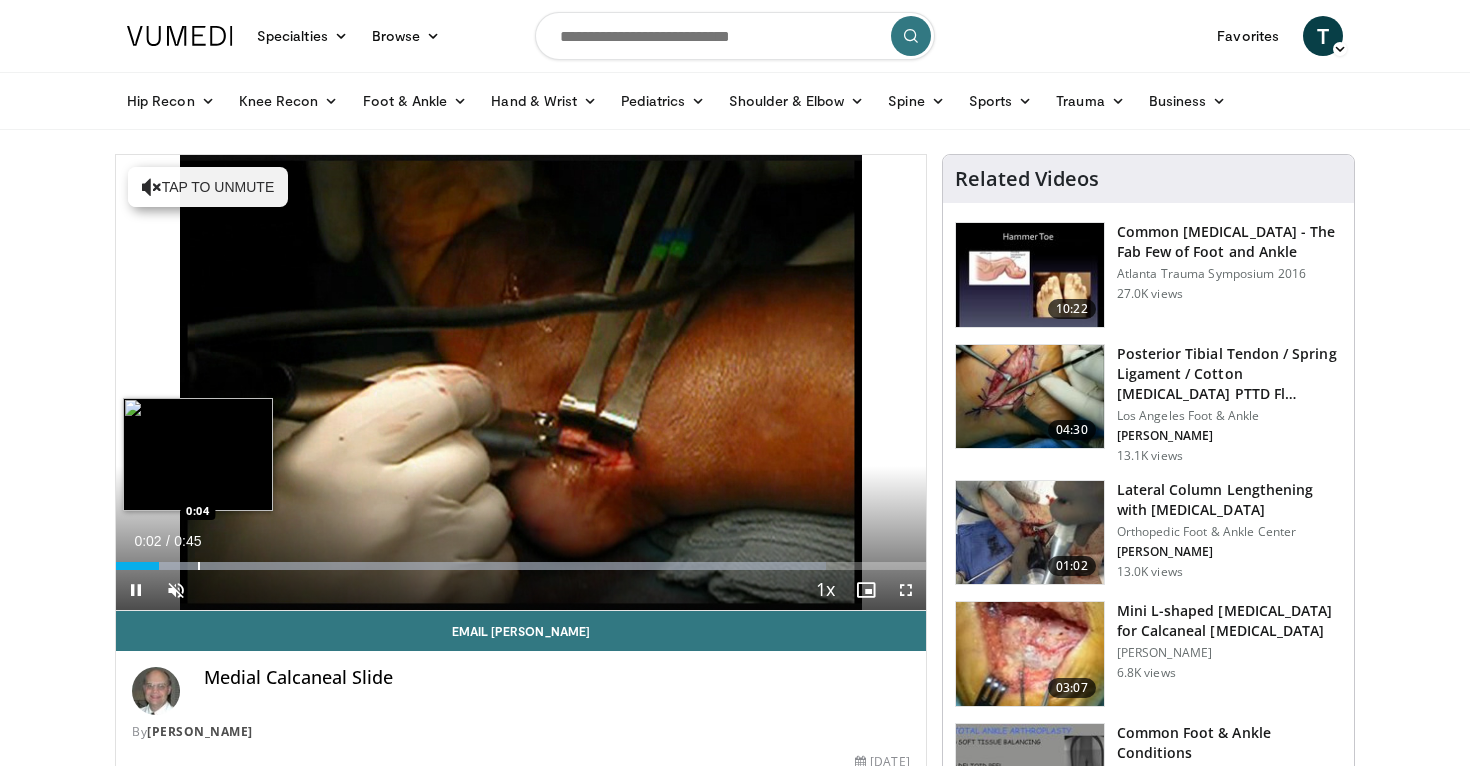 click on "Loaded :  87.67% 0:02 0:04" at bounding box center [521, 560] 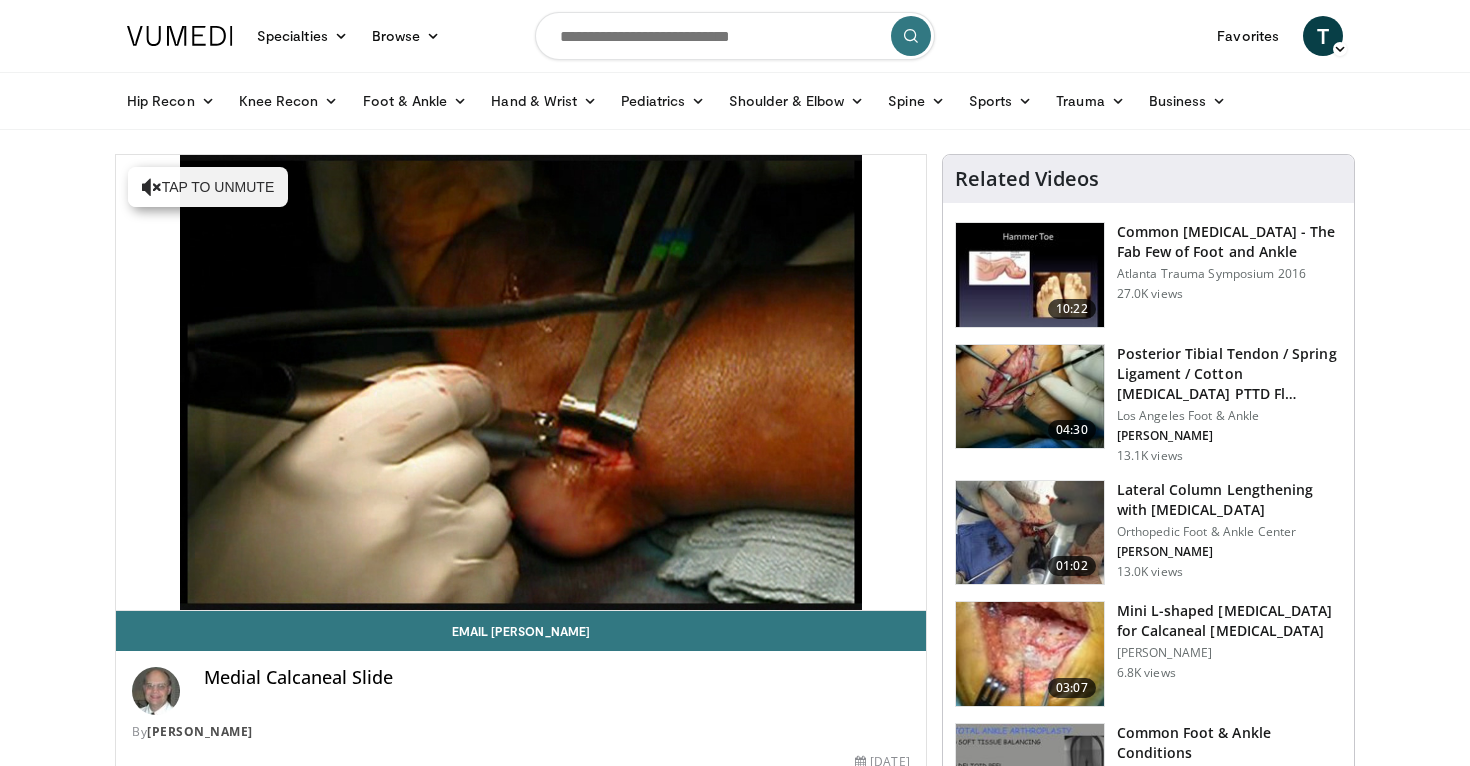 click on "Loaded :  87.67% 0:04 0:04" at bounding box center [521, 600] 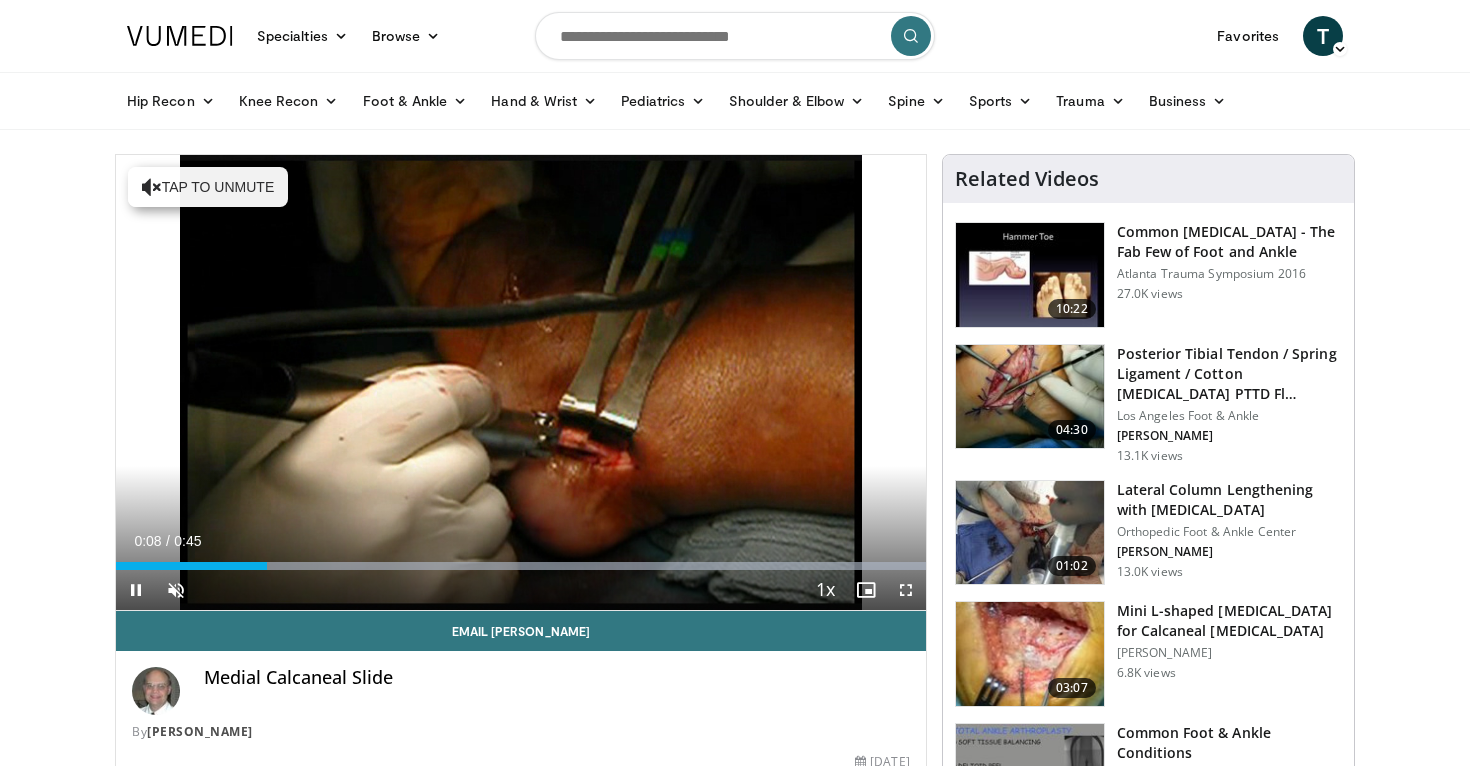 click on "Current Time  0:08 / Duration  0:45 Pause Skip Backward Skip Forward Unmute Loaded :  100.00% 0:08 0:11 Stream Type  LIVE Seek to live, currently behind live LIVE   1x Playback Rate 0.5x 0.75x 1x , selected 1.25x 1.5x 1.75x 2x Chapters Chapters Descriptions descriptions off , selected Captions captions settings , opens captions settings dialog captions off , selected Audio Track en (Main) , selected Fullscreen Enable picture-in-picture mode" at bounding box center [521, 590] 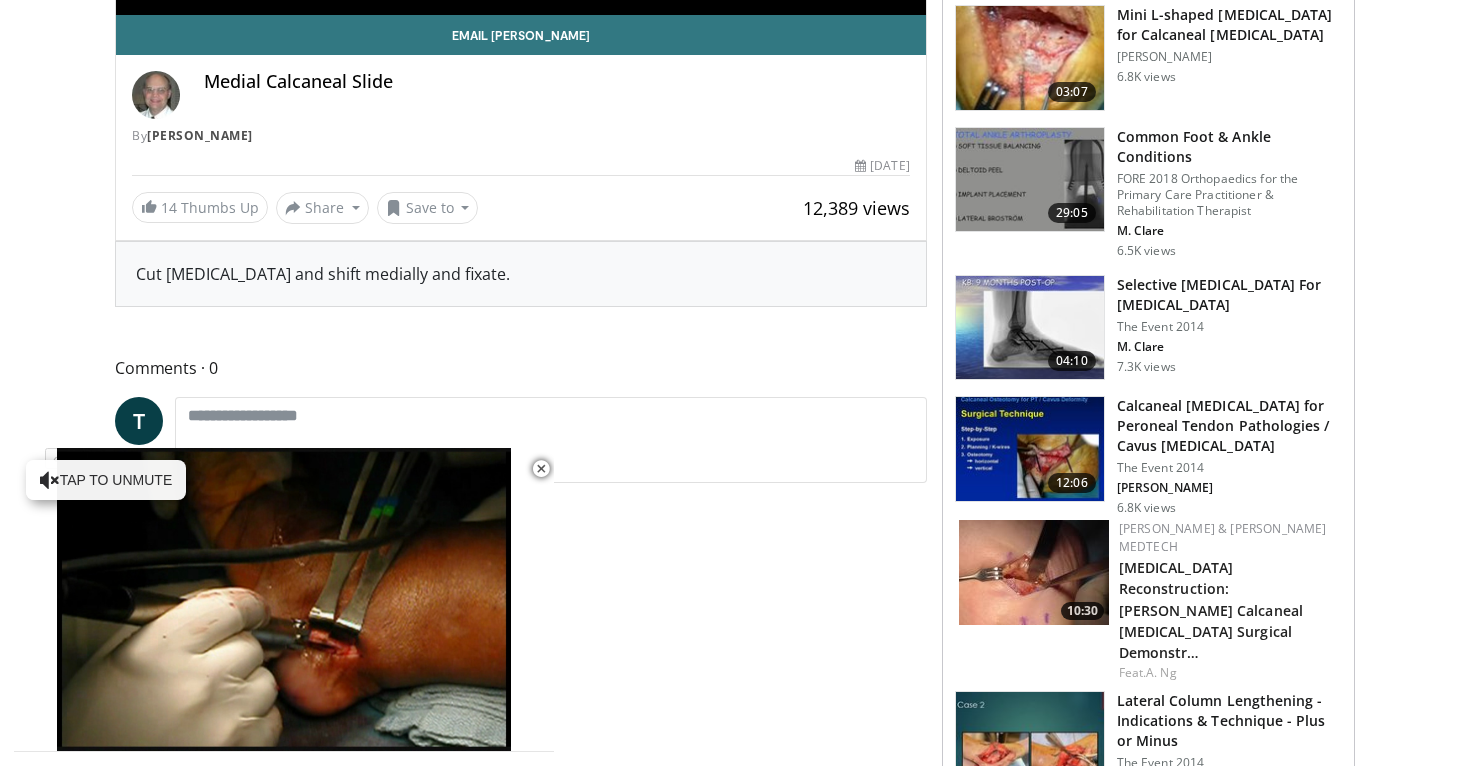 scroll, scrollTop: 562, scrollLeft: 0, axis: vertical 